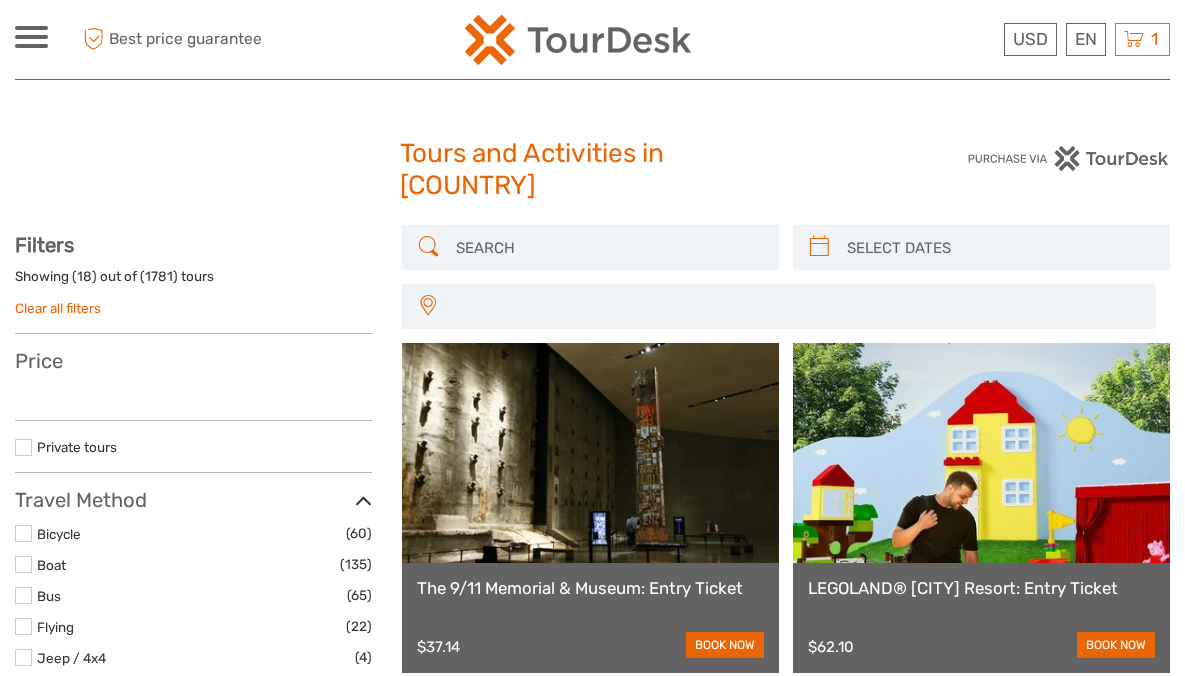 select 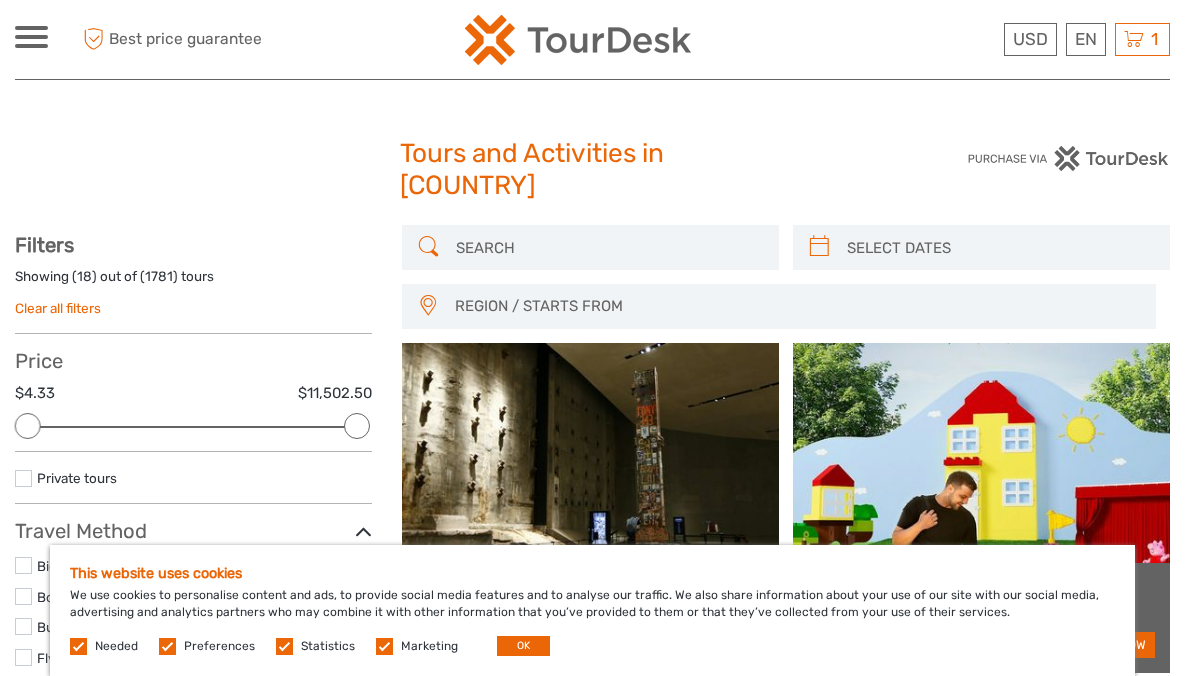 scroll, scrollTop: 0, scrollLeft: 0, axis: both 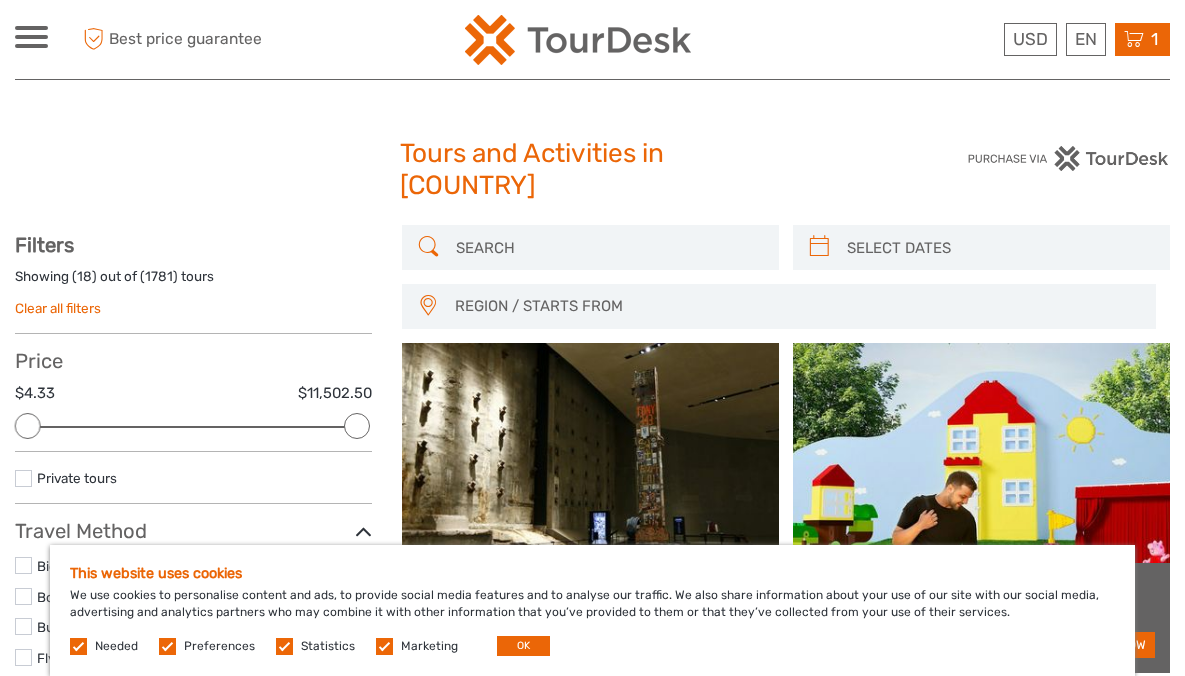 click at bounding box center [1134, 39] 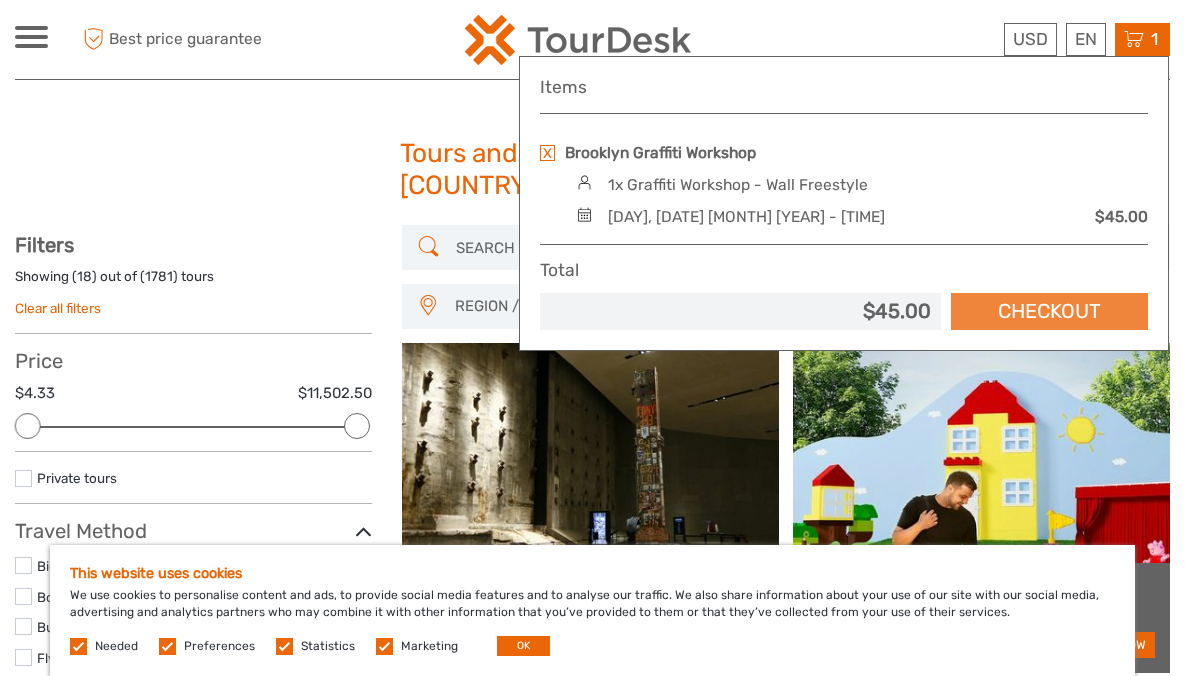 click on "Checkout" at bounding box center [1049, 311] 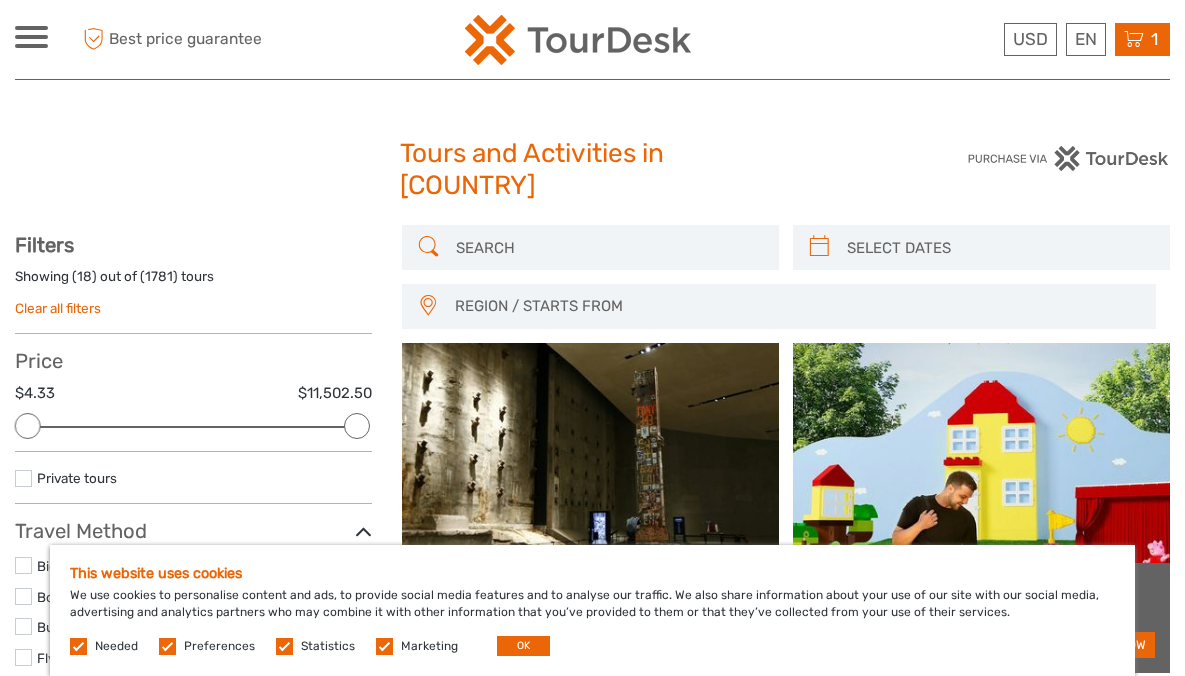 click at bounding box center [1134, 39] 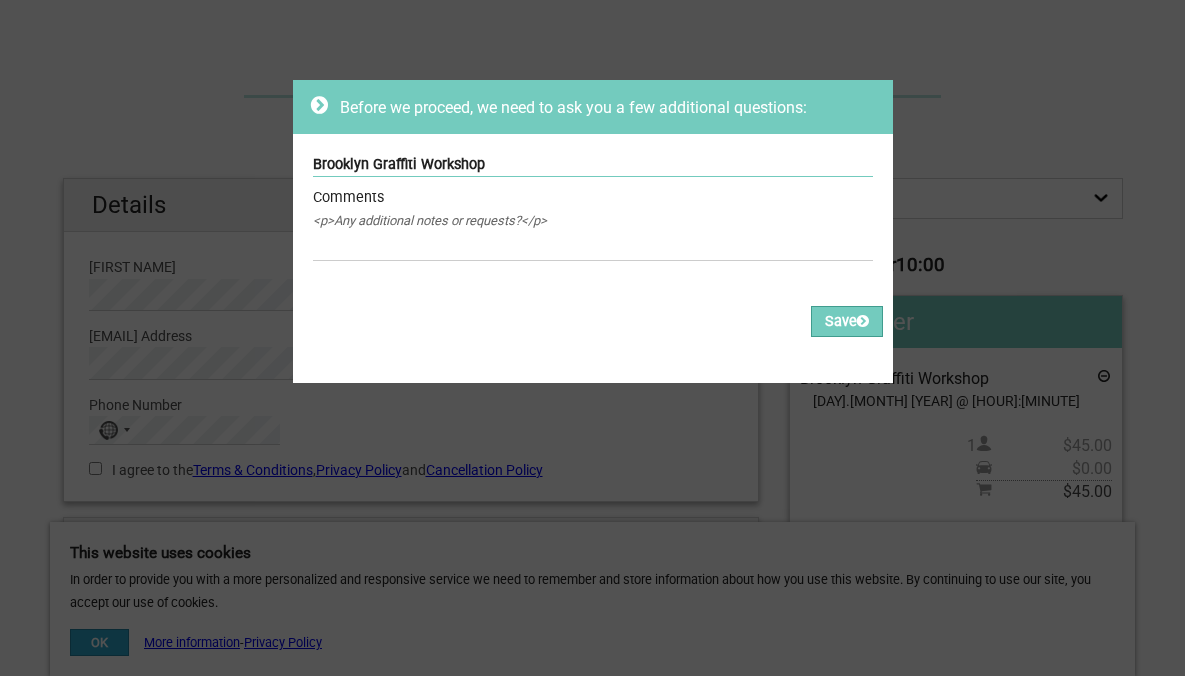 scroll, scrollTop: 0, scrollLeft: 0, axis: both 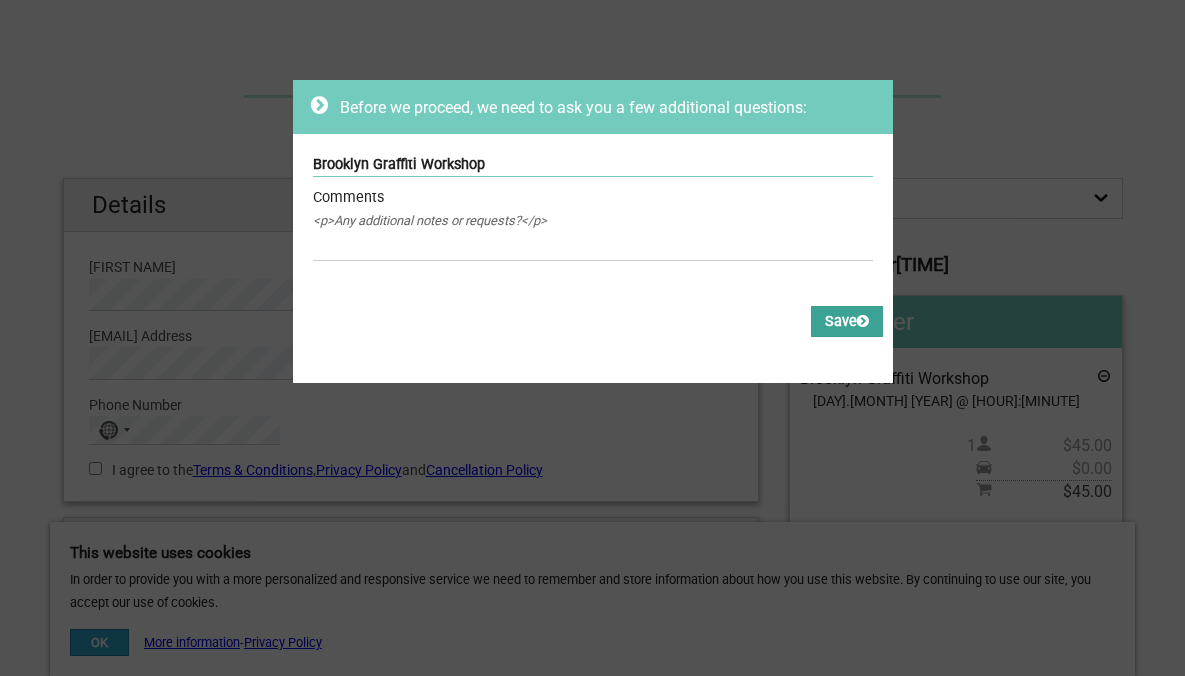 click on "Save" at bounding box center [847, 321] 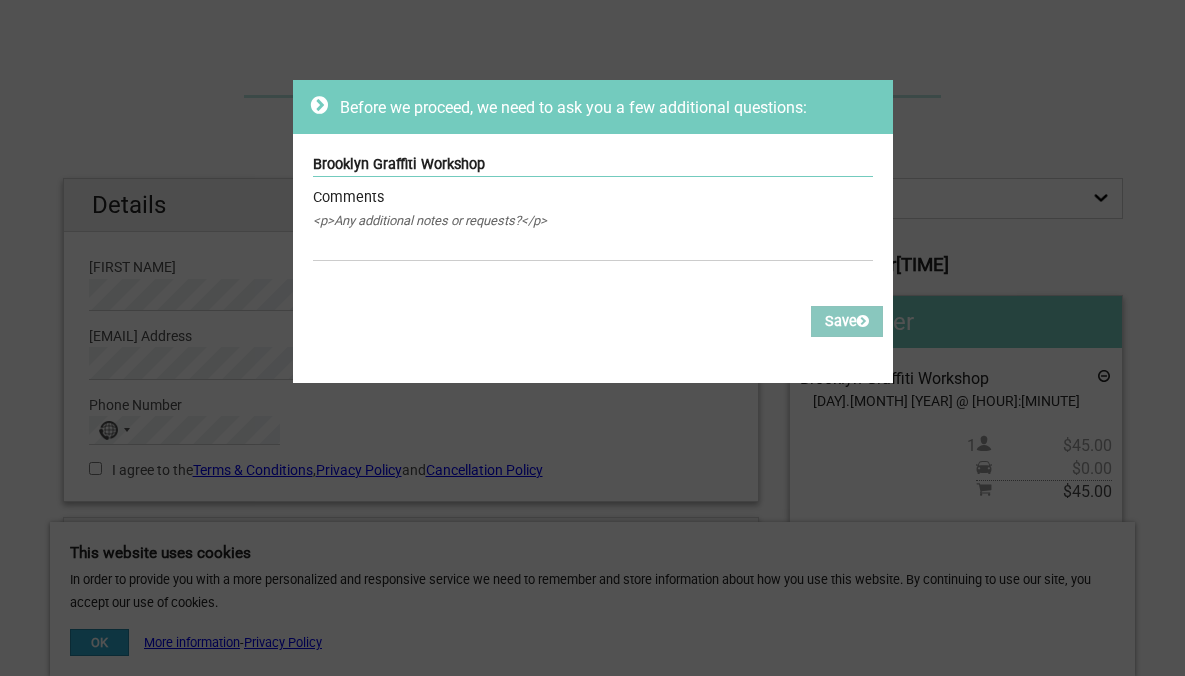 scroll, scrollTop: 0, scrollLeft: 0, axis: both 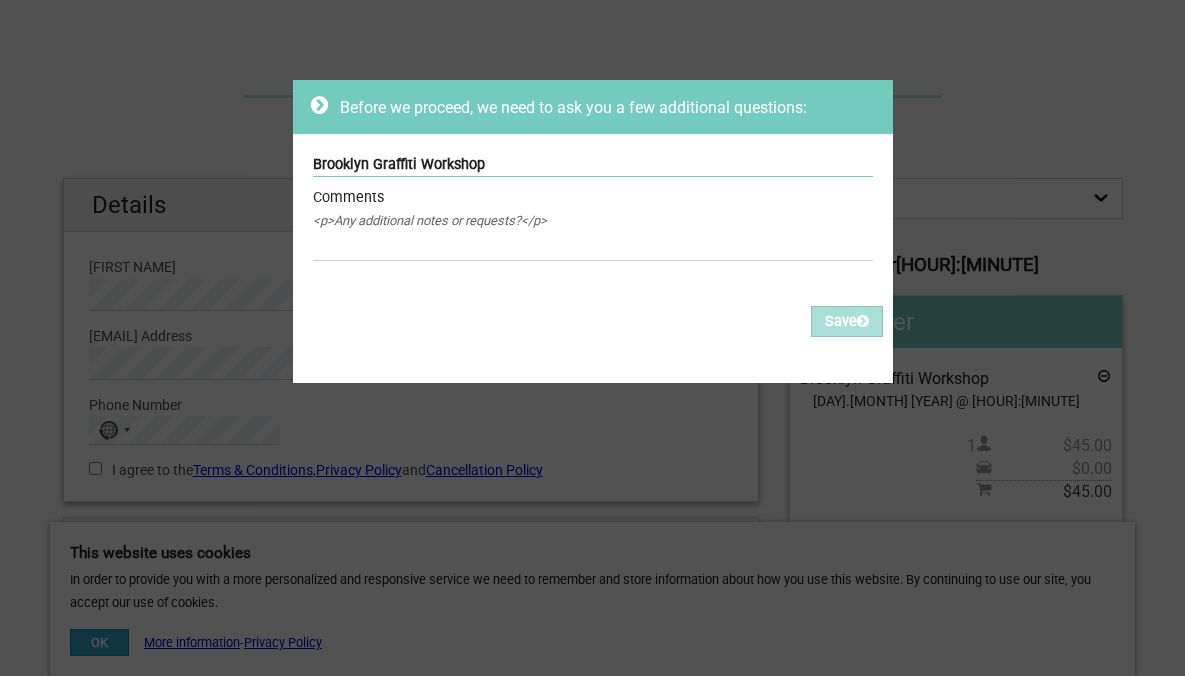 click on "<p>Any additional notes or requests?</p>" at bounding box center [593, 221] 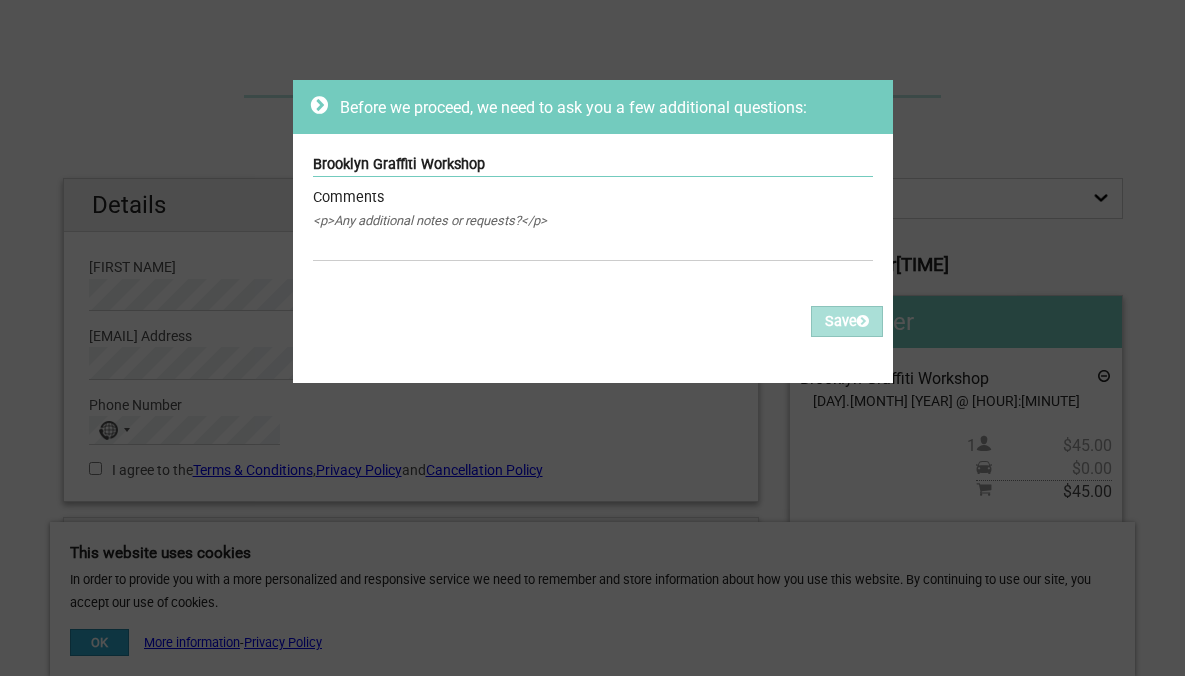 click at bounding box center (319, 105) 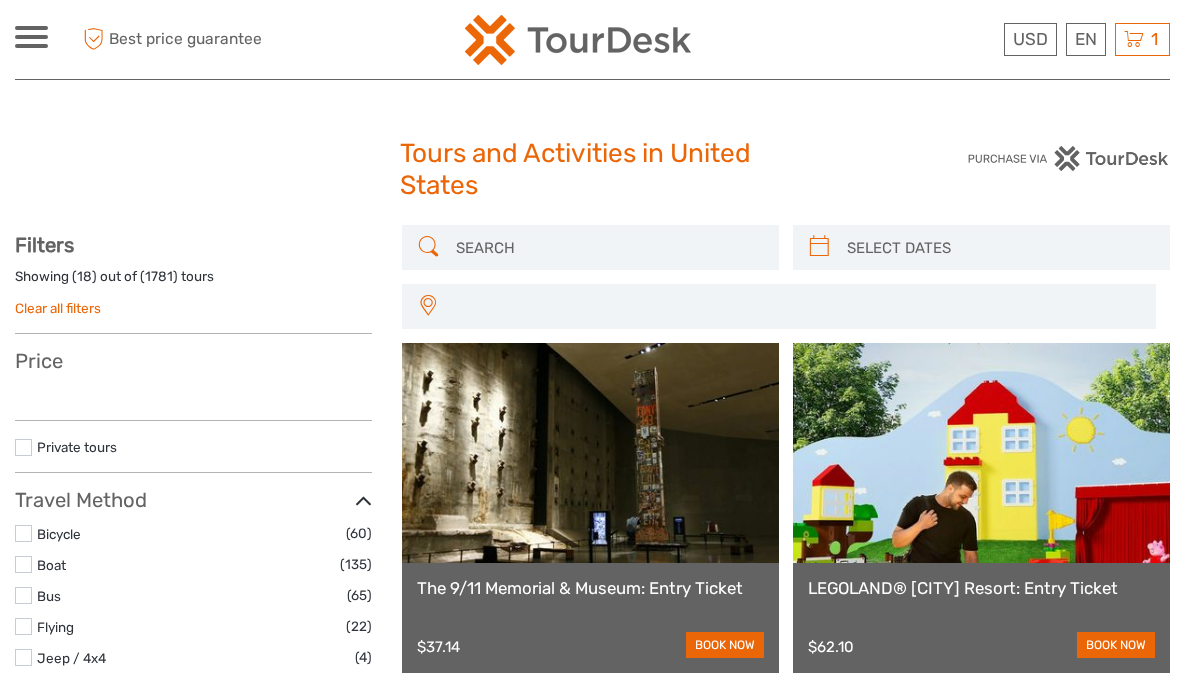 select 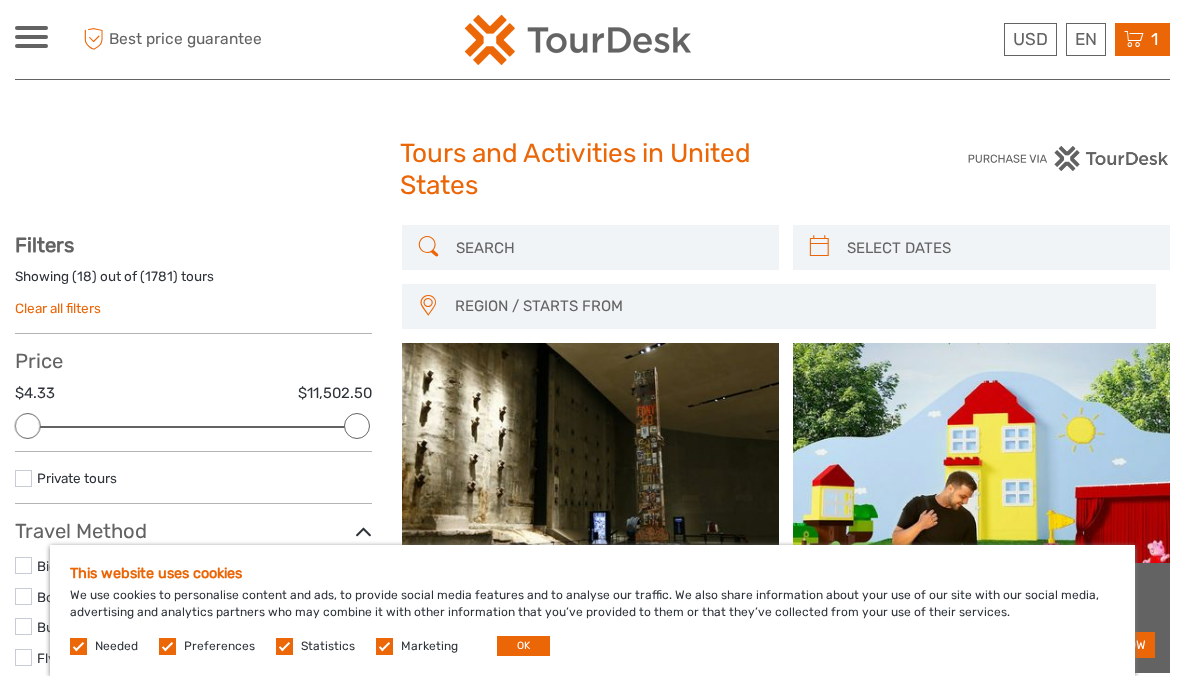 scroll, scrollTop: 0, scrollLeft: 0, axis: both 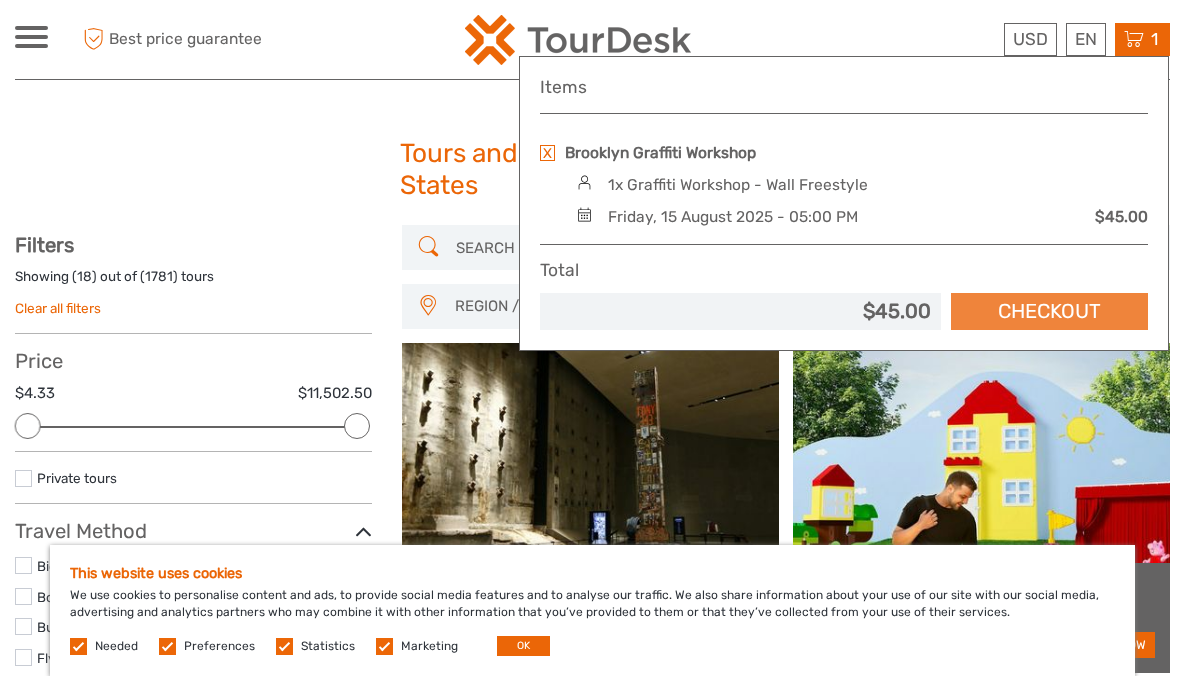 click on "Checkout" at bounding box center [1049, 311] 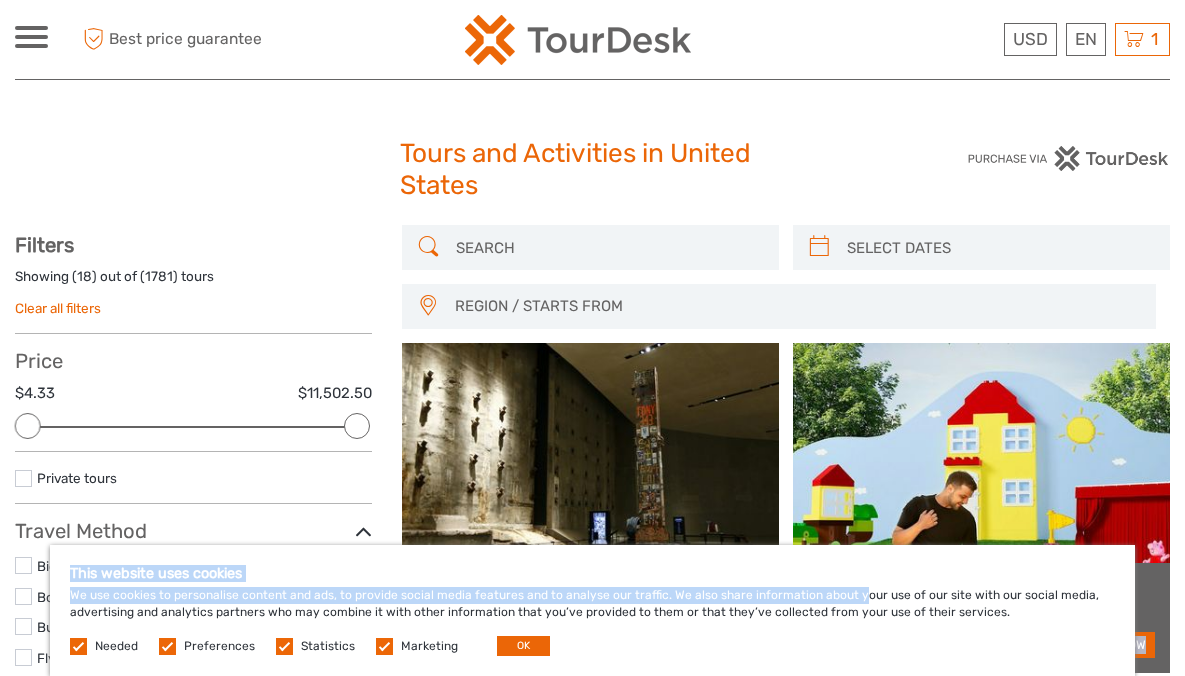 drag, startPoint x: 825, startPoint y: 592, endPoint x: 828, endPoint y: 529, distance: 63.07139 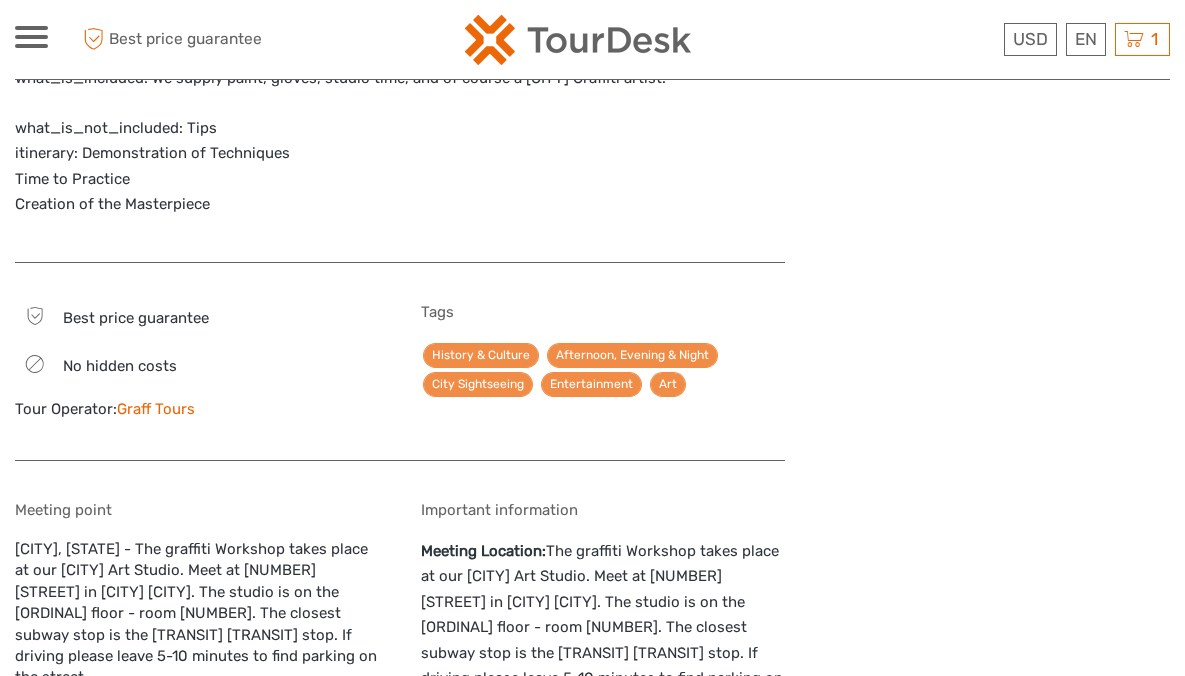 scroll, scrollTop: 1228, scrollLeft: 0, axis: vertical 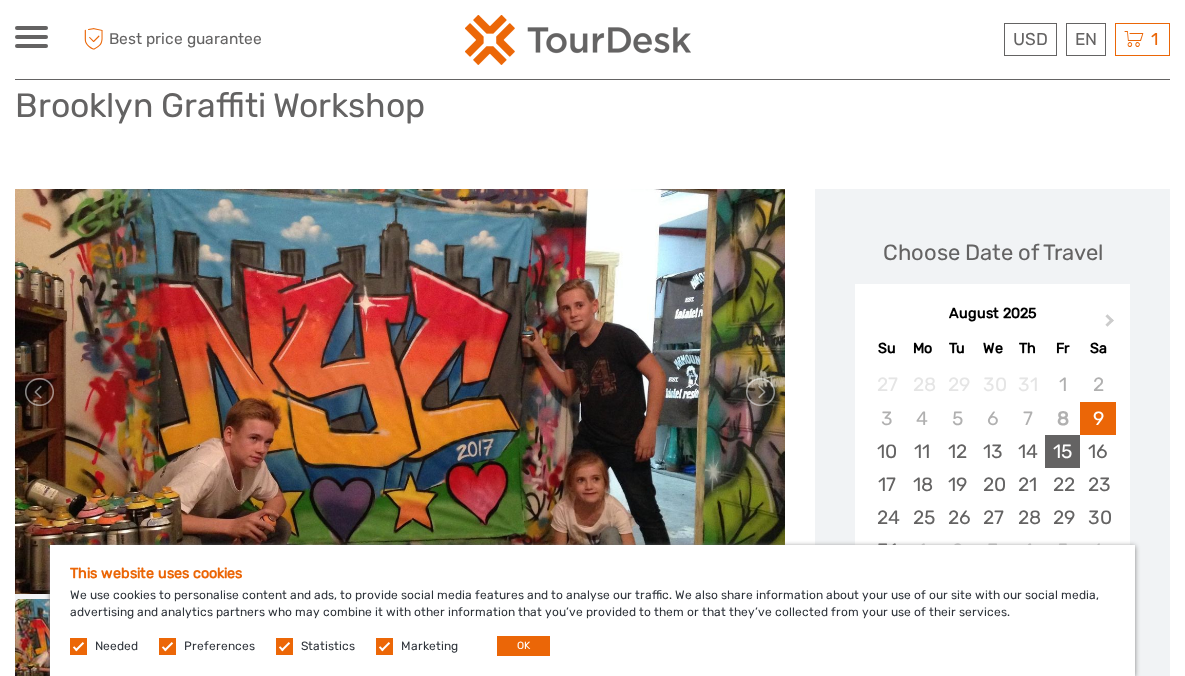 click on "15" at bounding box center (1062, 451) 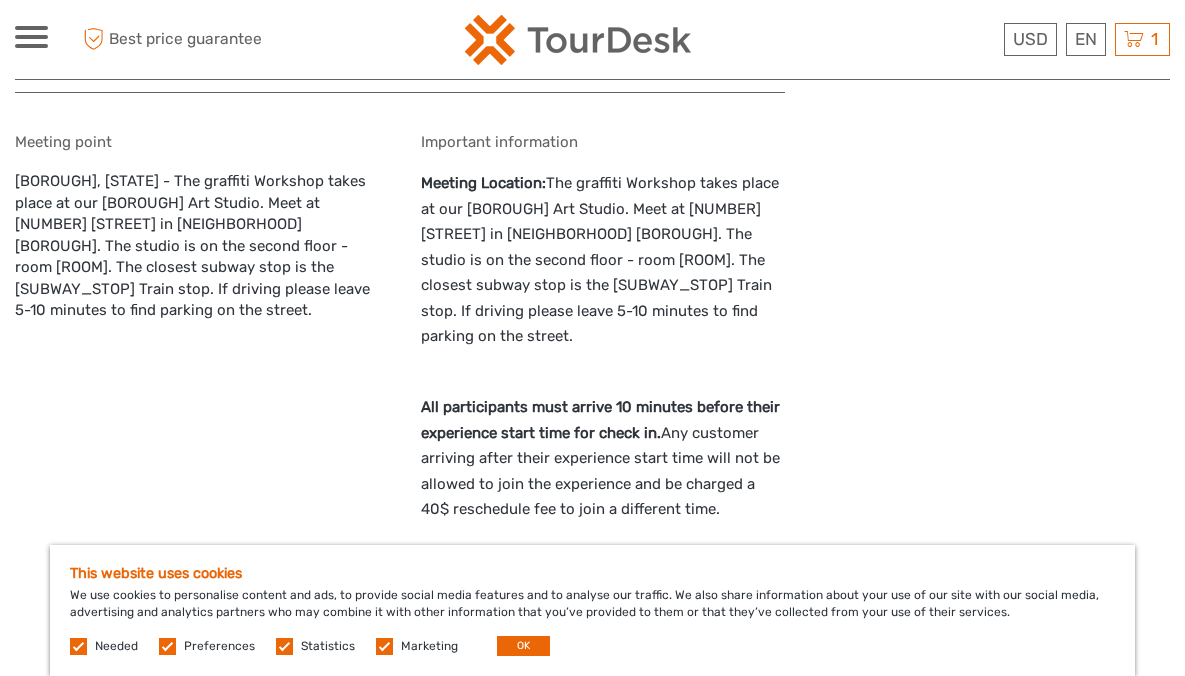 scroll, scrollTop: 1620, scrollLeft: 0, axis: vertical 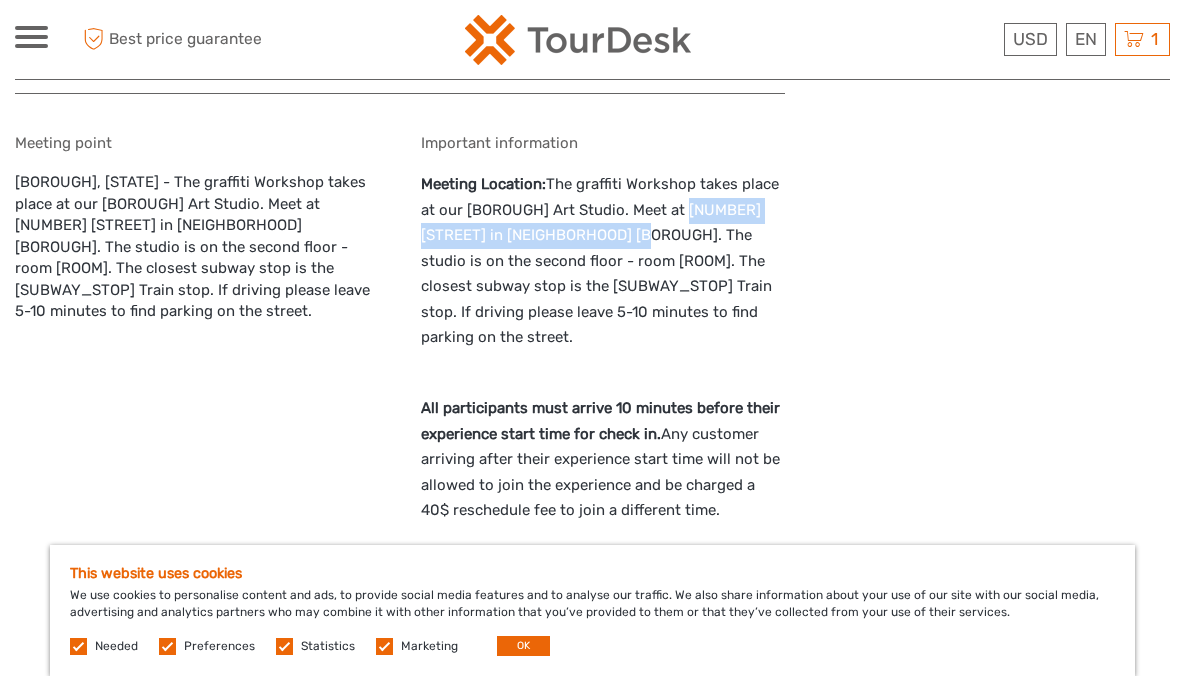 drag, startPoint x: 667, startPoint y: 185, endPoint x: 574, endPoint y: 221, distance: 99.724625 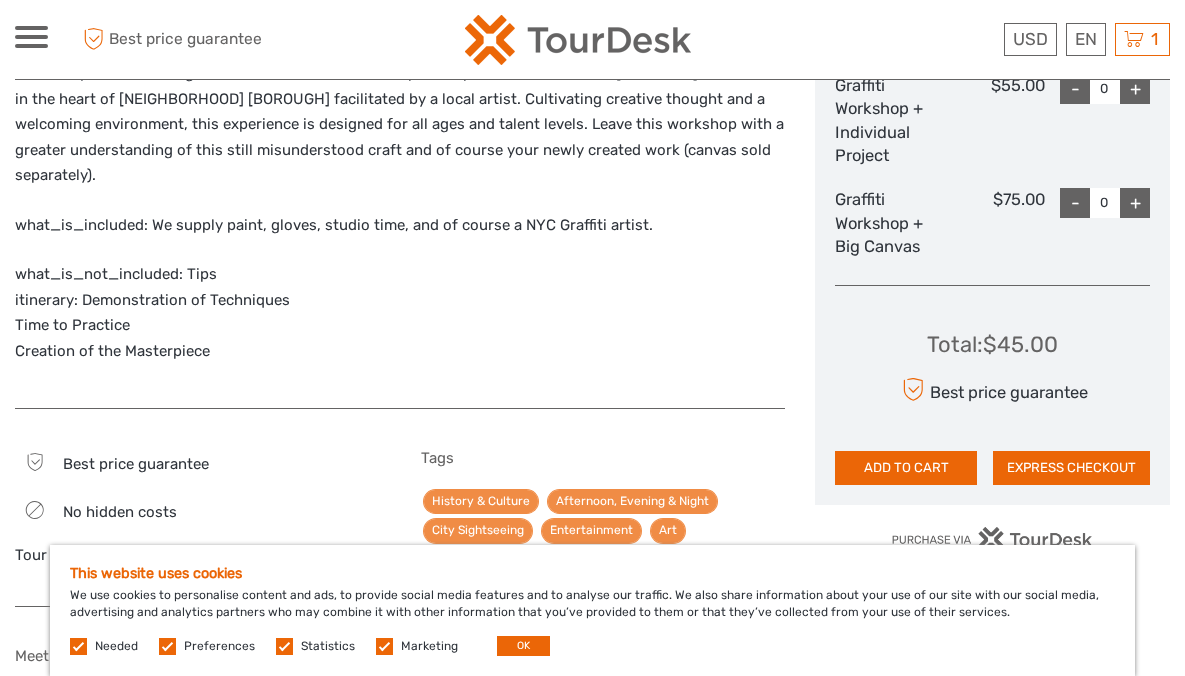 scroll, scrollTop: 1149, scrollLeft: 0, axis: vertical 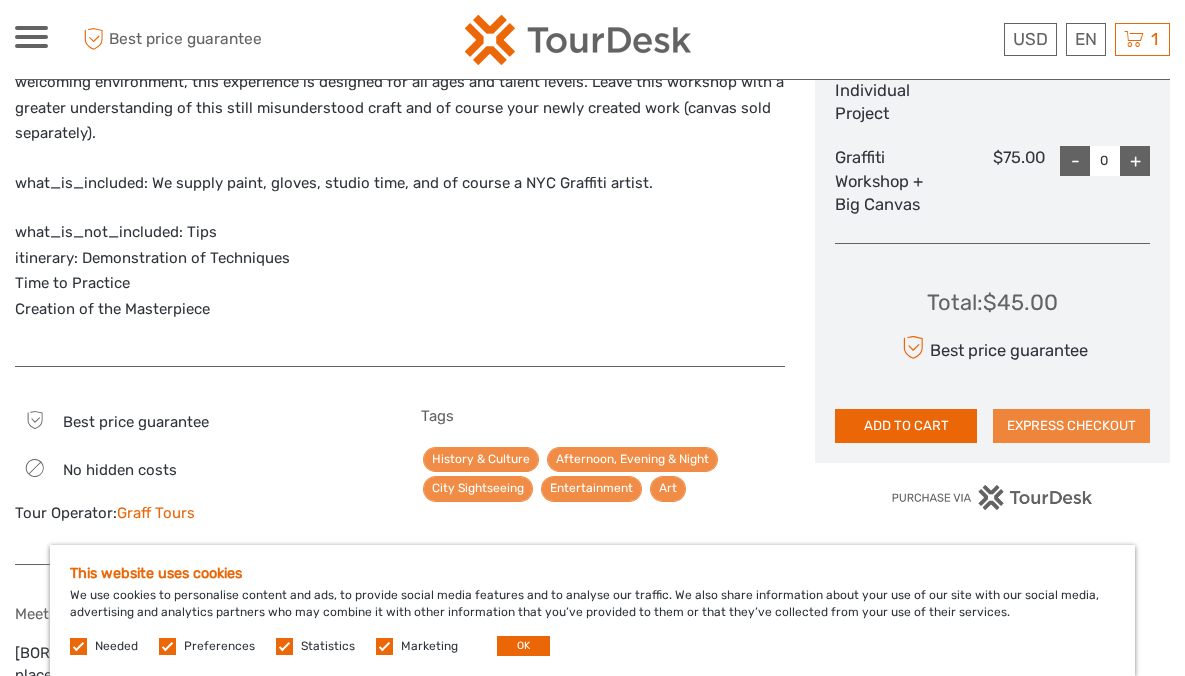 click on "EXPRESS CHECKOUT" at bounding box center [1071, 426] 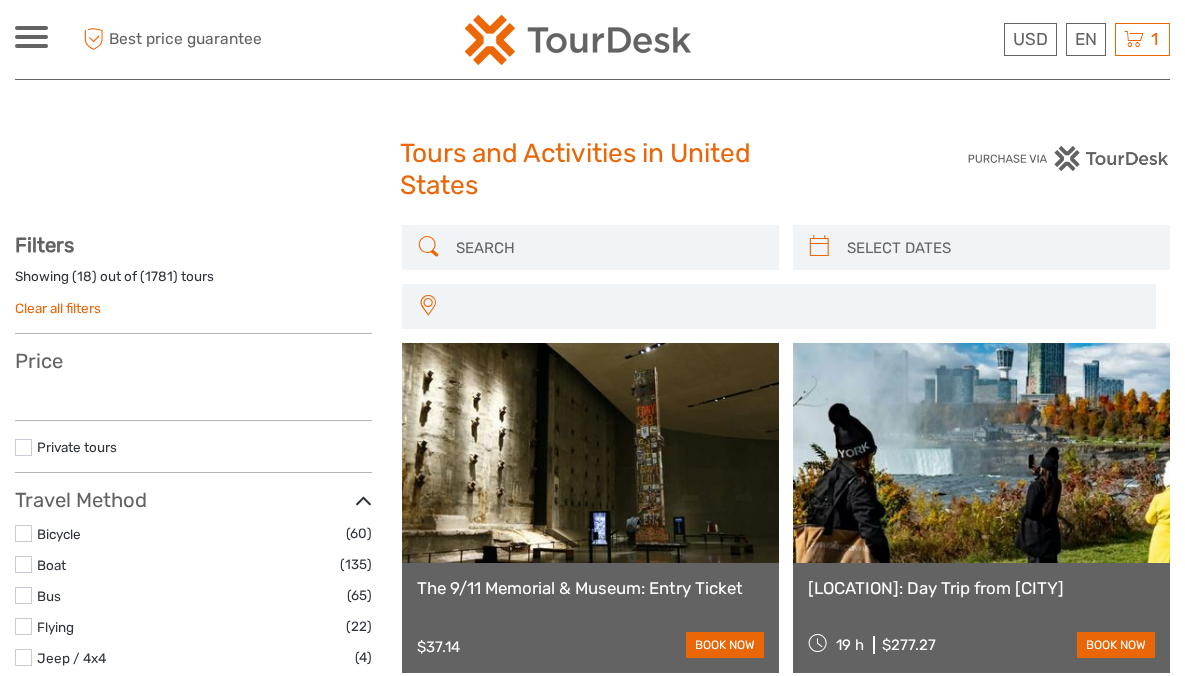 select 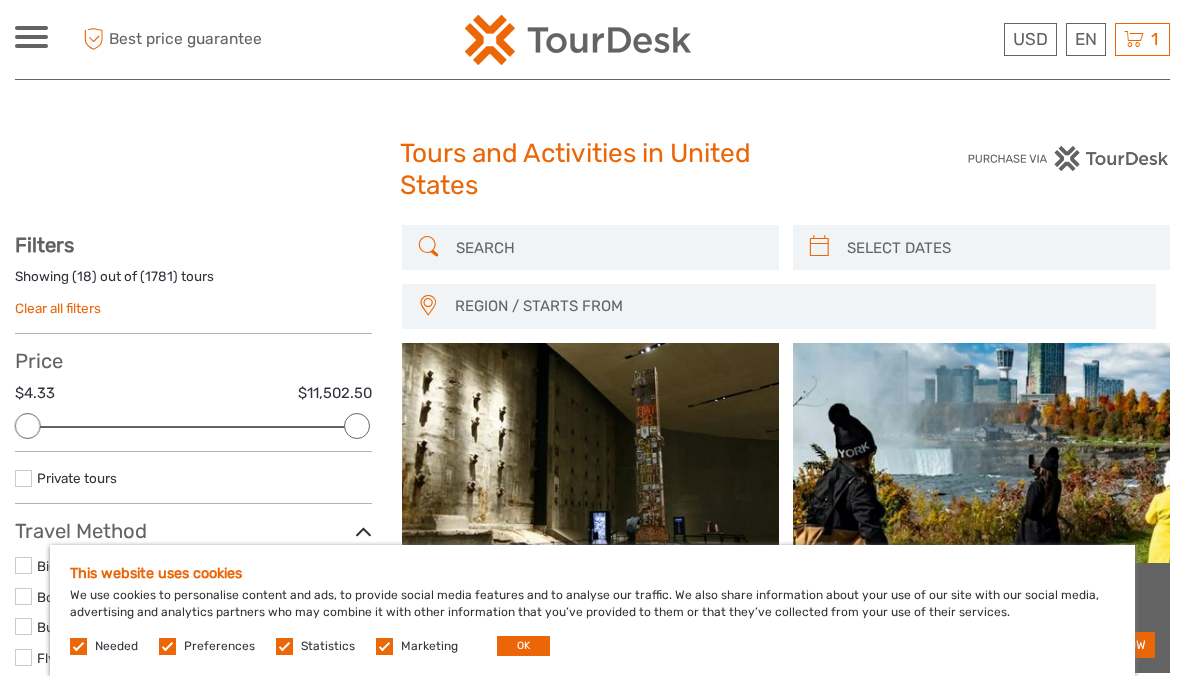 scroll, scrollTop: 0, scrollLeft: 0, axis: both 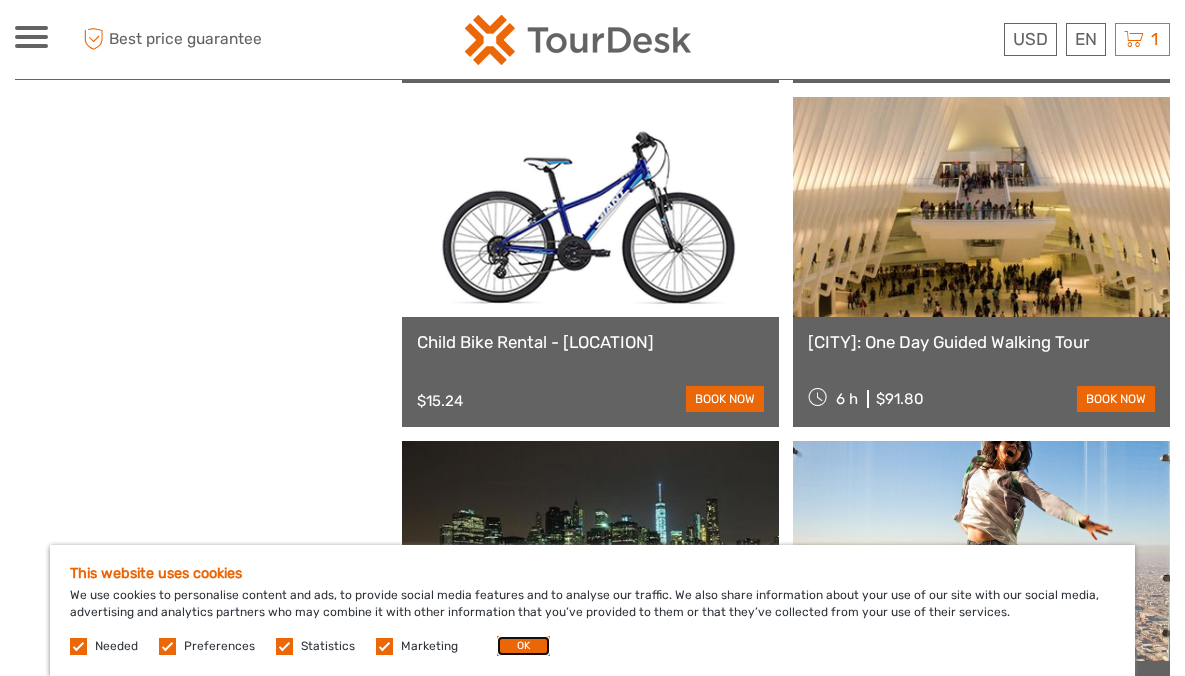 click on "OK" at bounding box center [523, 646] 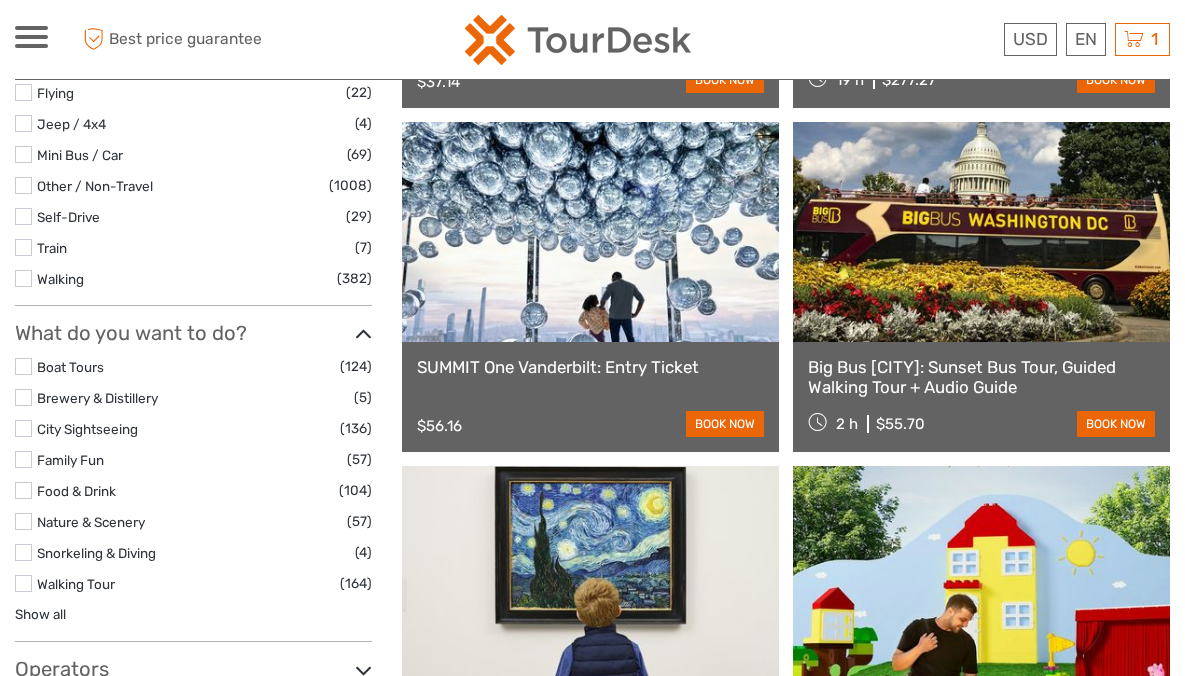 scroll, scrollTop: 0, scrollLeft: 0, axis: both 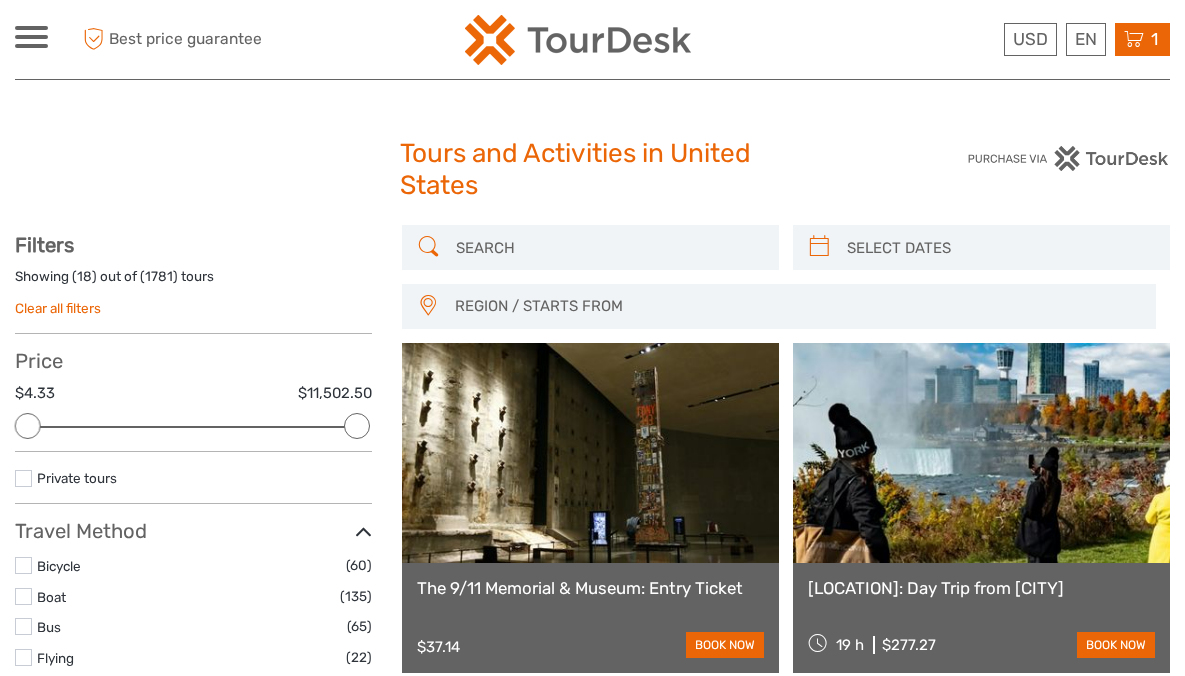 click at bounding box center (1134, 39) 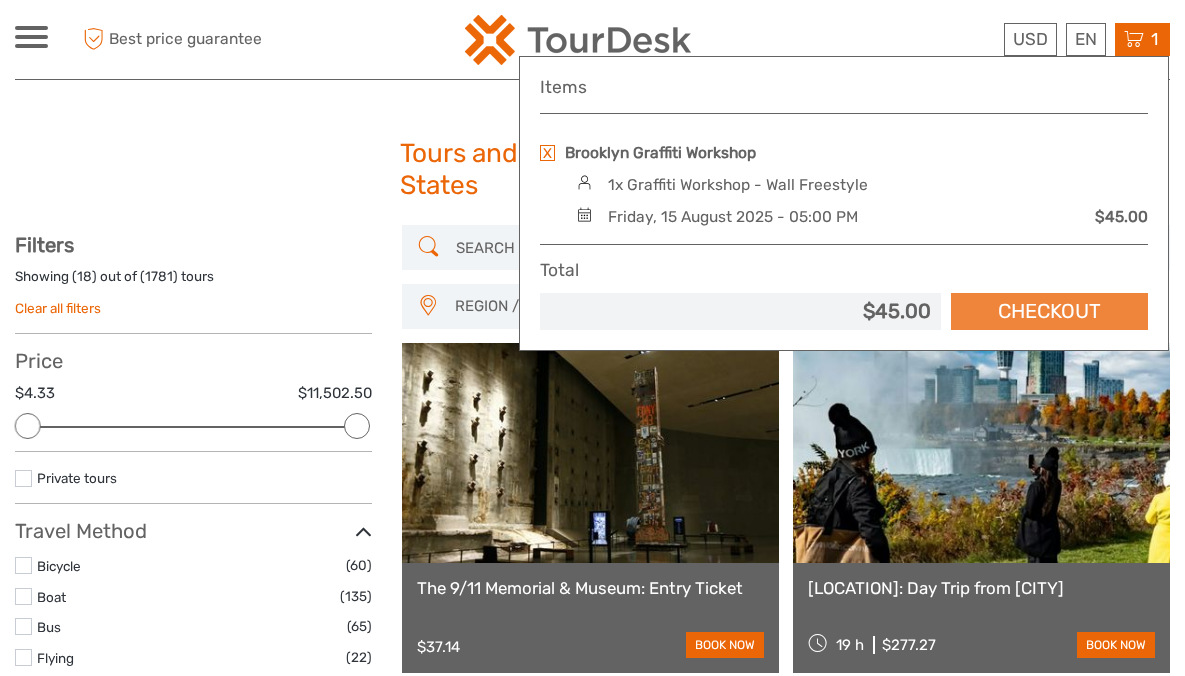 click on "Checkout" at bounding box center [1049, 311] 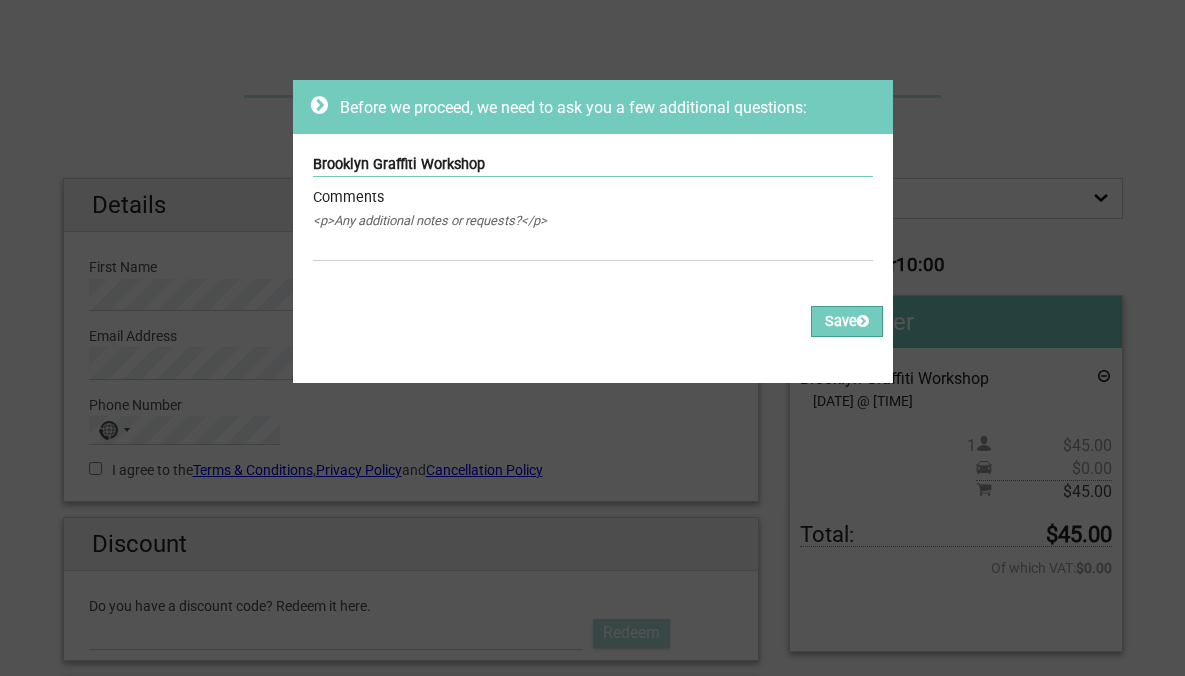scroll, scrollTop: 0, scrollLeft: 0, axis: both 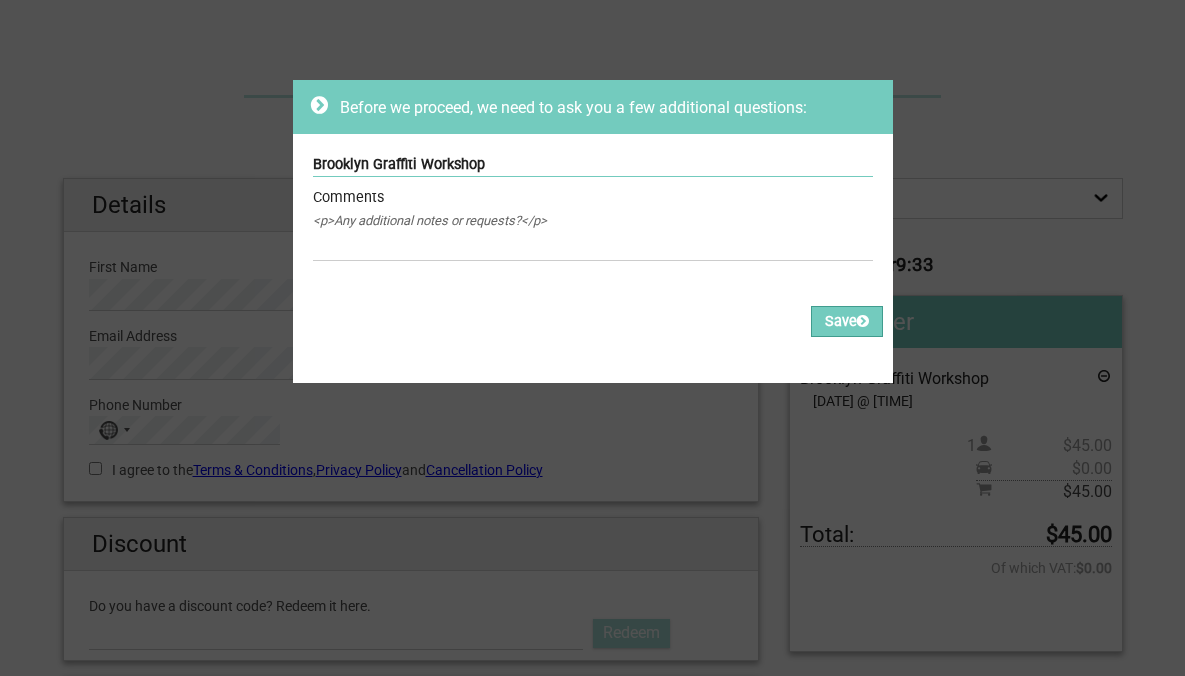 click on "<p>Any additional notes or requests?</p>" at bounding box center (593, 221) 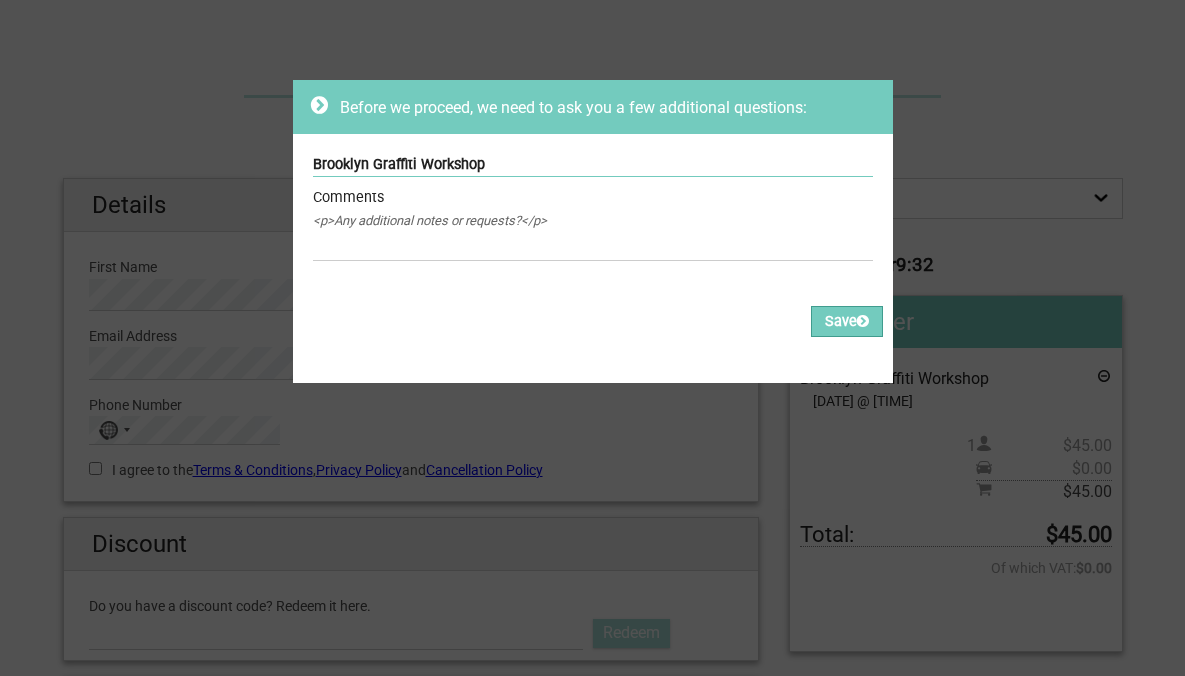 click on "<p>Any additional notes or requests?</p>" at bounding box center [593, 221] 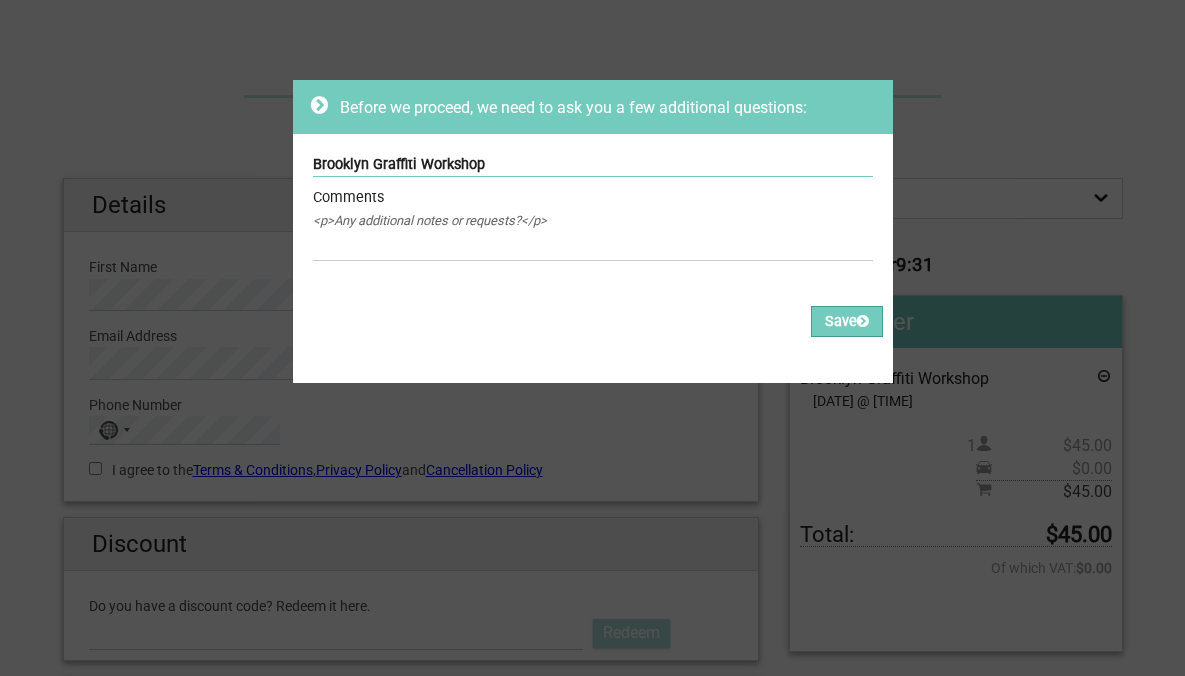 click on "Please fill out all the Required fields, for all items.
Please correct the values of some of the fields, for all items.
Save" at bounding box center (593, 330) 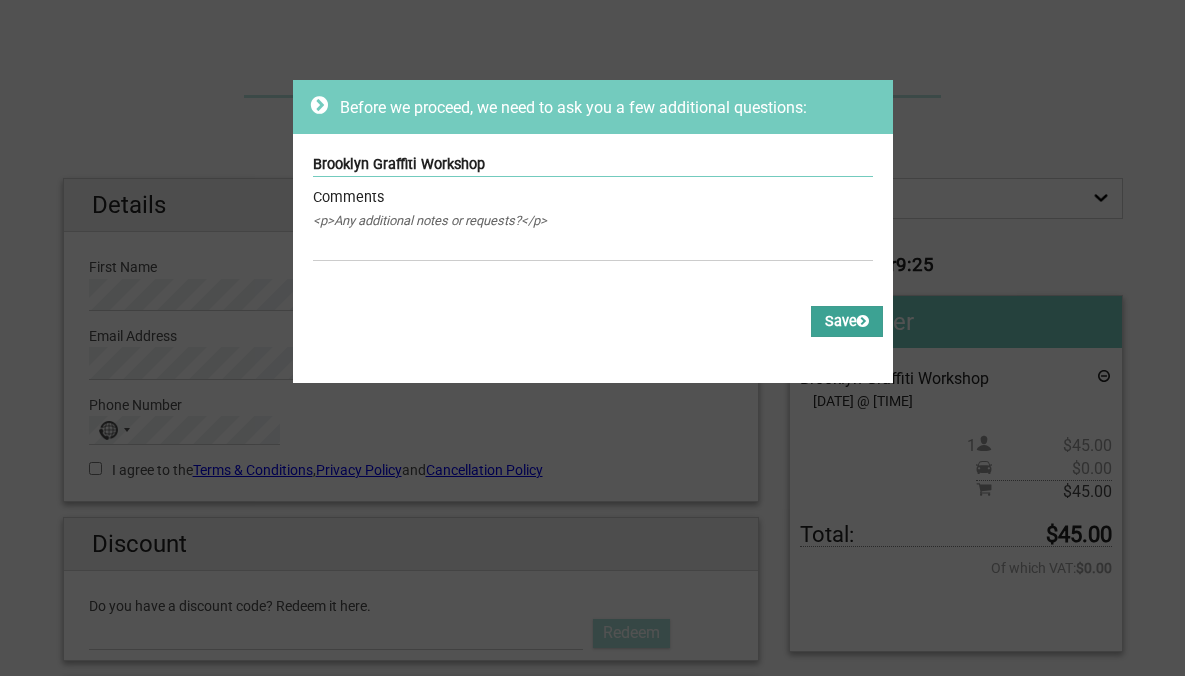 click on "Save" at bounding box center (847, 321) 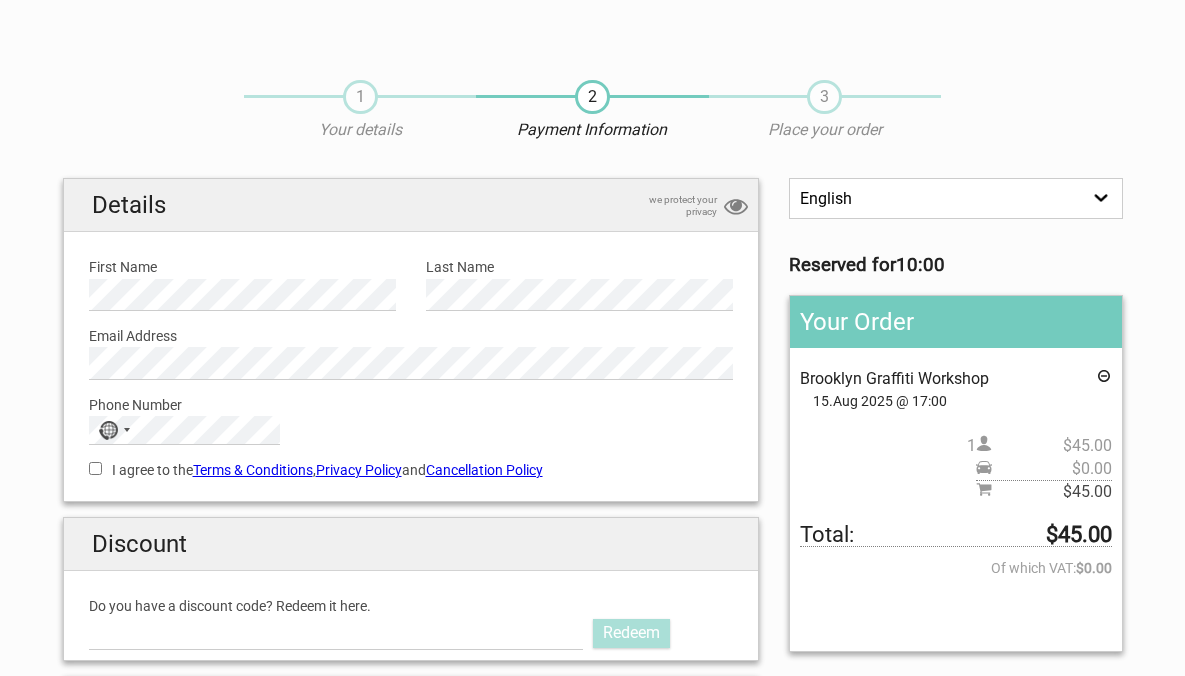 scroll, scrollTop: 0, scrollLeft: 0, axis: both 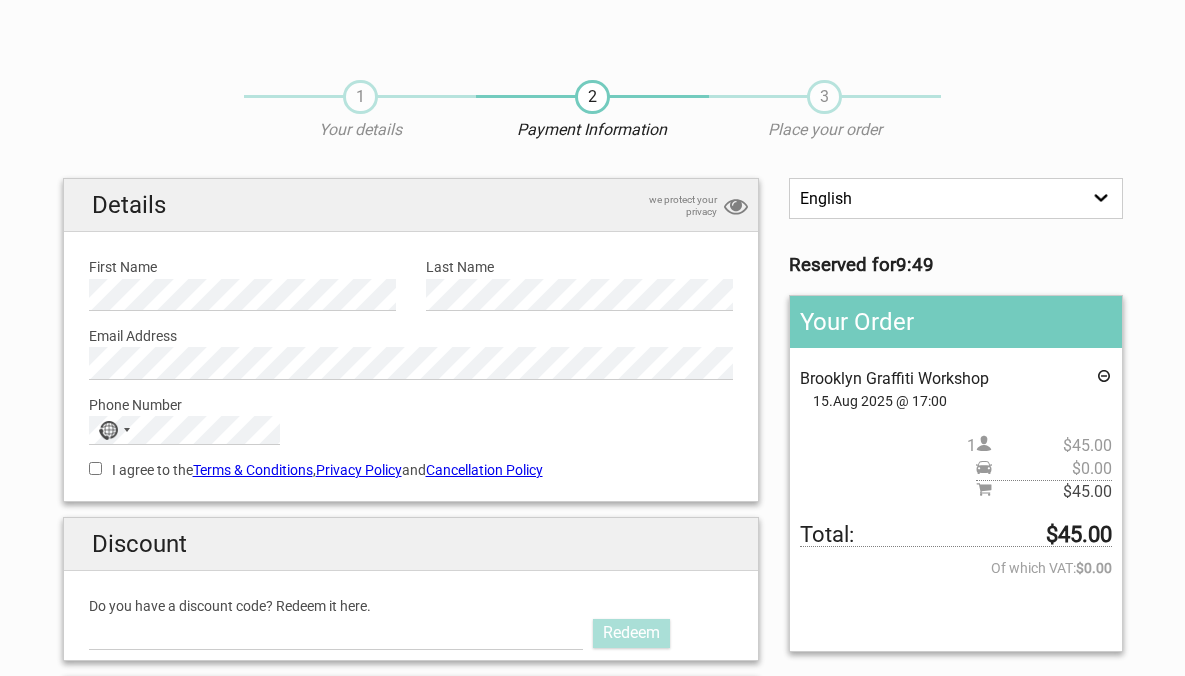 click on "I agree to the  Terms & Conditions ,  Privacy Policy  and  Cancellation Policy" at bounding box center [411, 470] 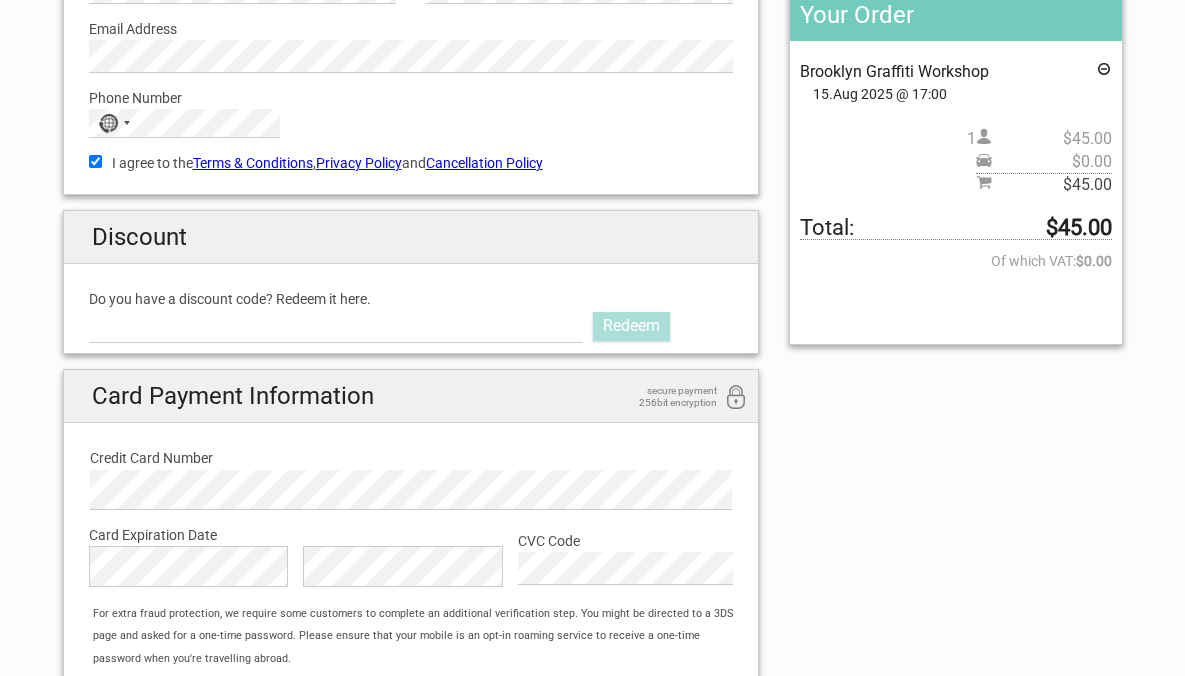 scroll, scrollTop: 309, scrollLeft: 0, axis: vertical 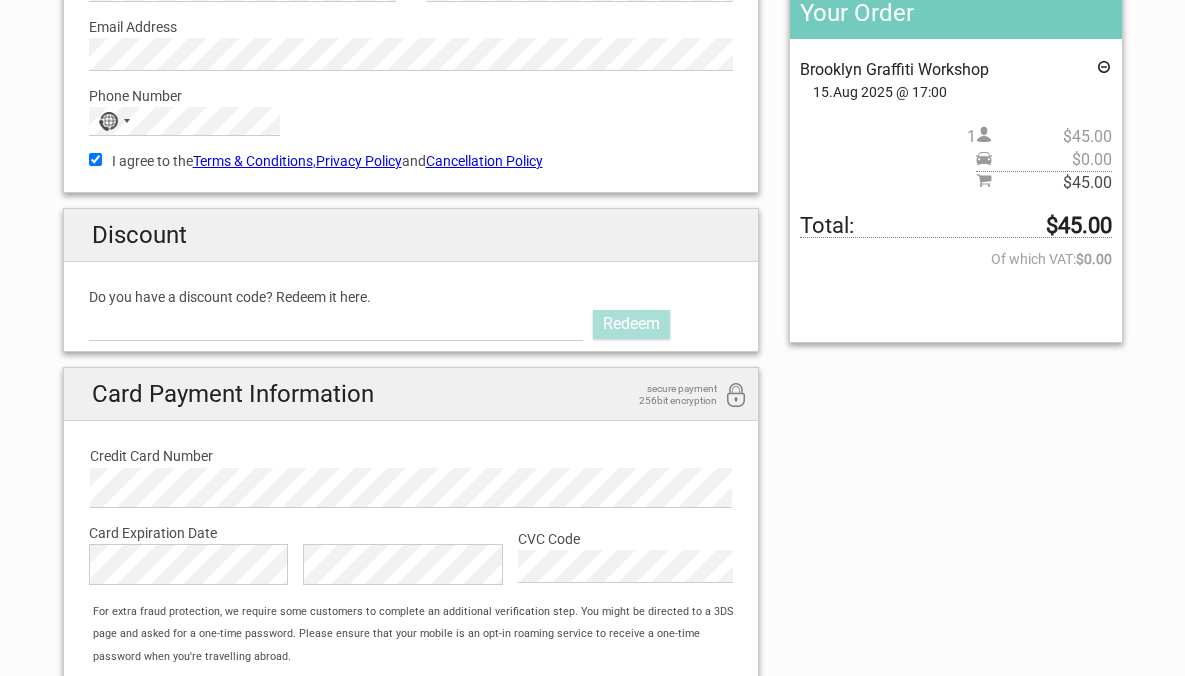 click on "English
Español
Deutsch
Reserved for  7:52
Your Order
Brooklyn Graffiti Workshop
Pickup:
Select an option
REMOVE PICKUP
15.Aug 2025 @ 17:00
1   $45.00
$0.00
$45.00
Total:  $45.00
Of which VAT:    $0.00
Gift Card:
Outstanding amount:
Details we protect your privacy
First Name
Please provide us with your name.
Last Name
+93 +355" at bounding box center (593, 319) 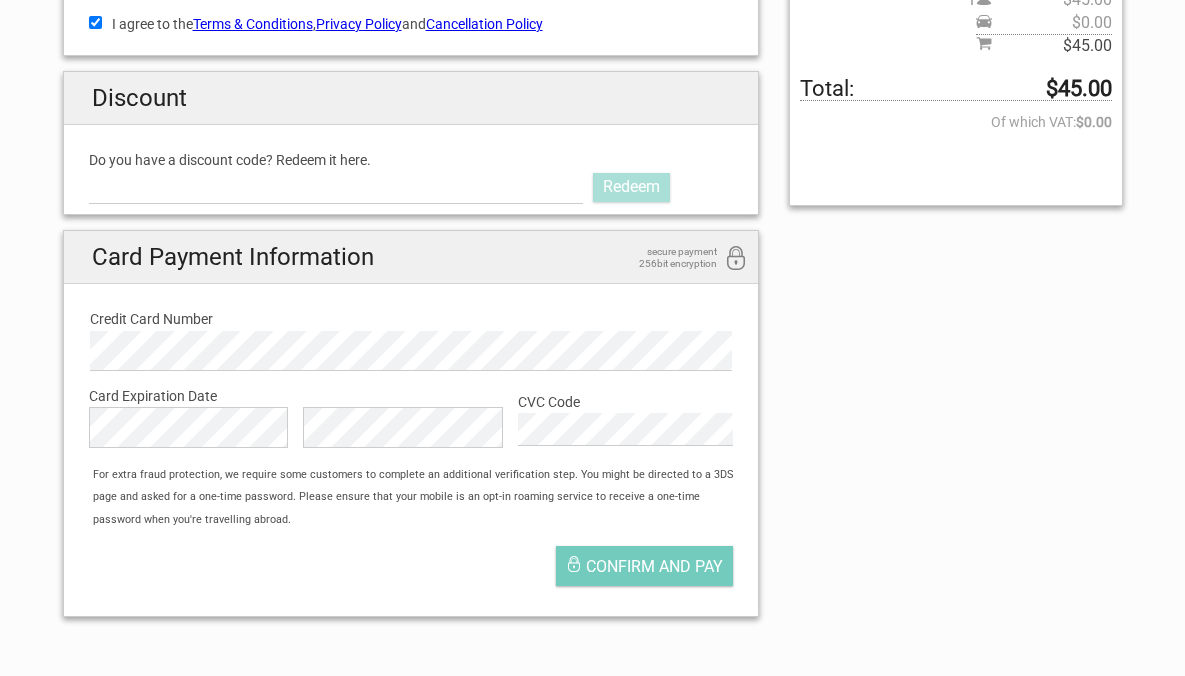 scroll, scrollTop: 518, scrollLeft: 0, axis: vertical 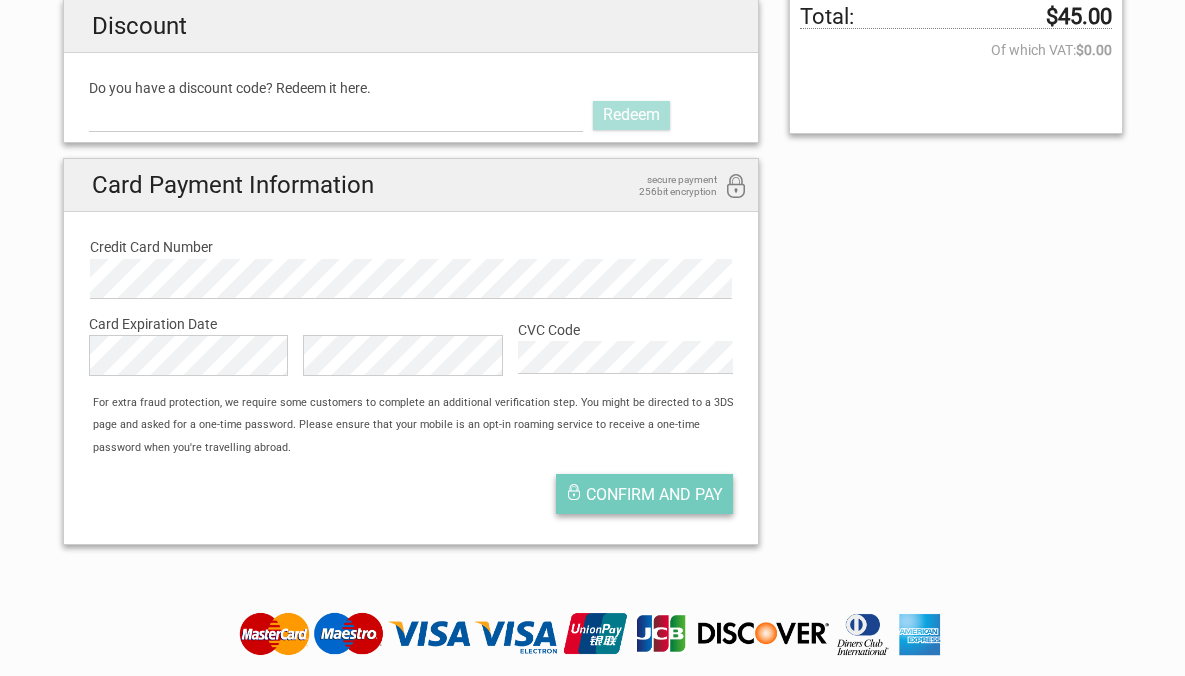click on "Confirm and pay" at bounding box center (654, 494) 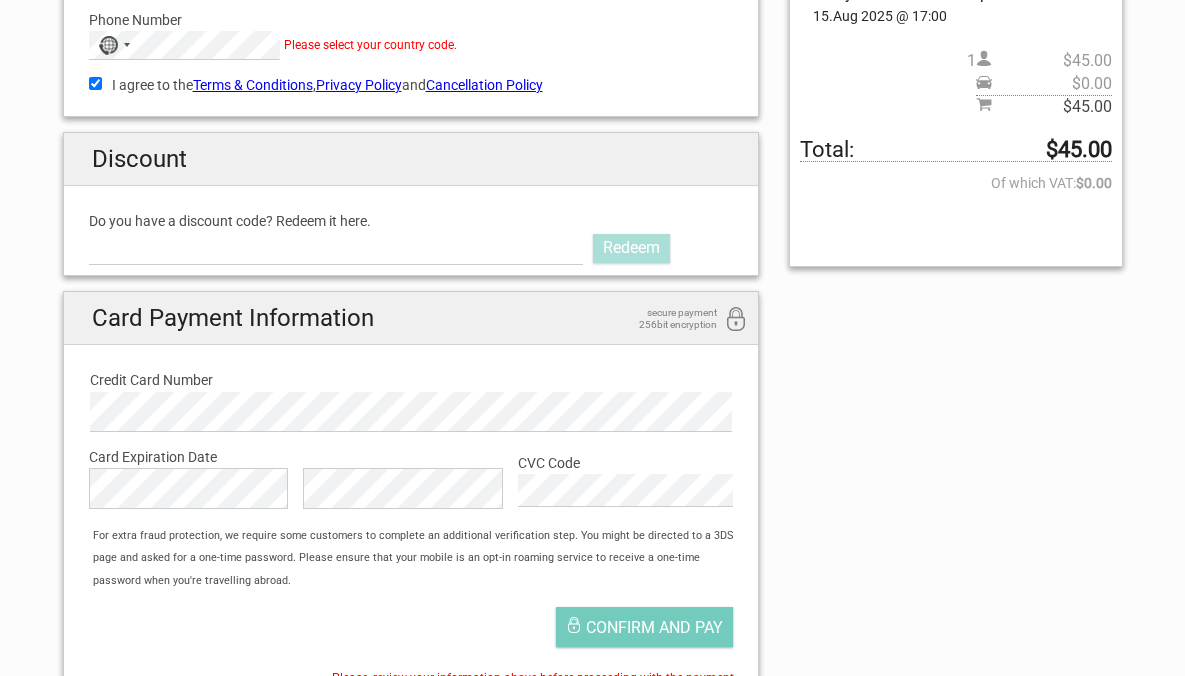scroll, scrollTop: 389, scrollLeft: 0, axis: vertical 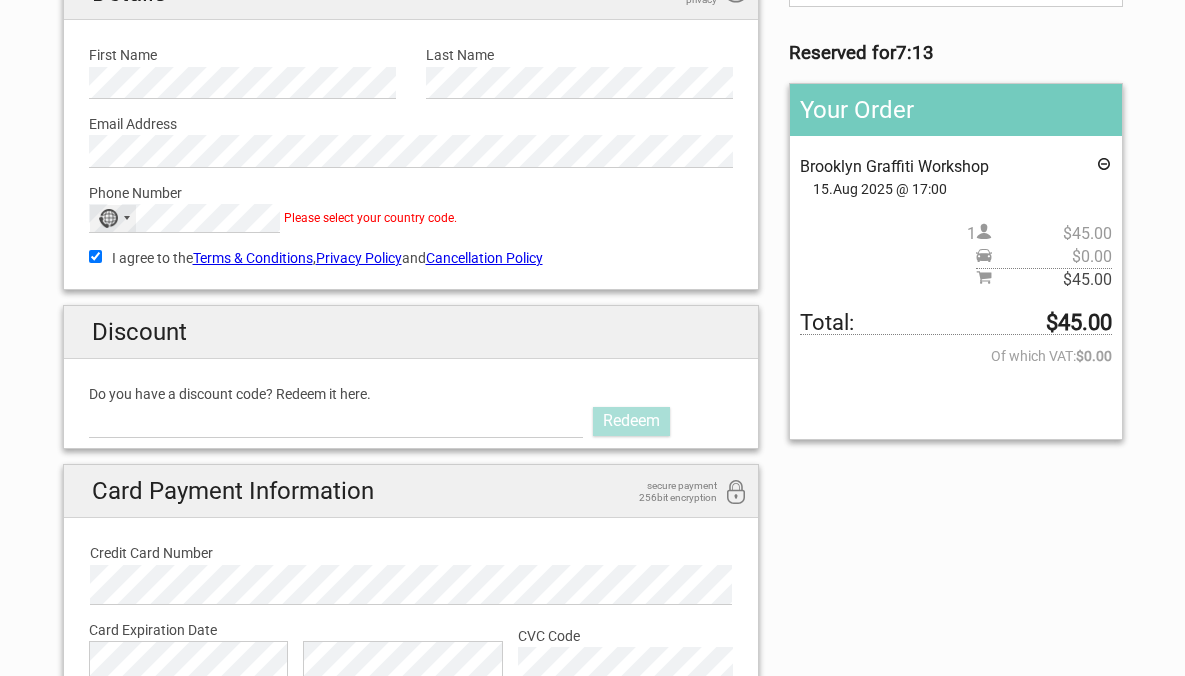 click on "No country selected" at bounding box center (113, 218) 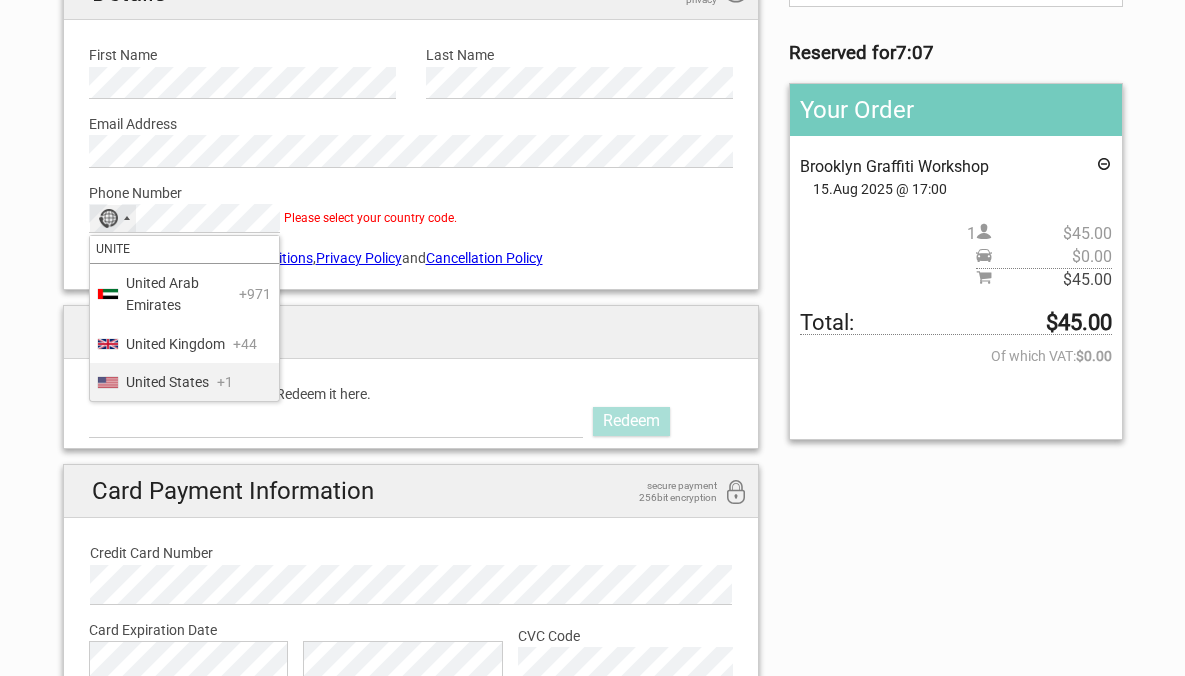 type on "UNITE" 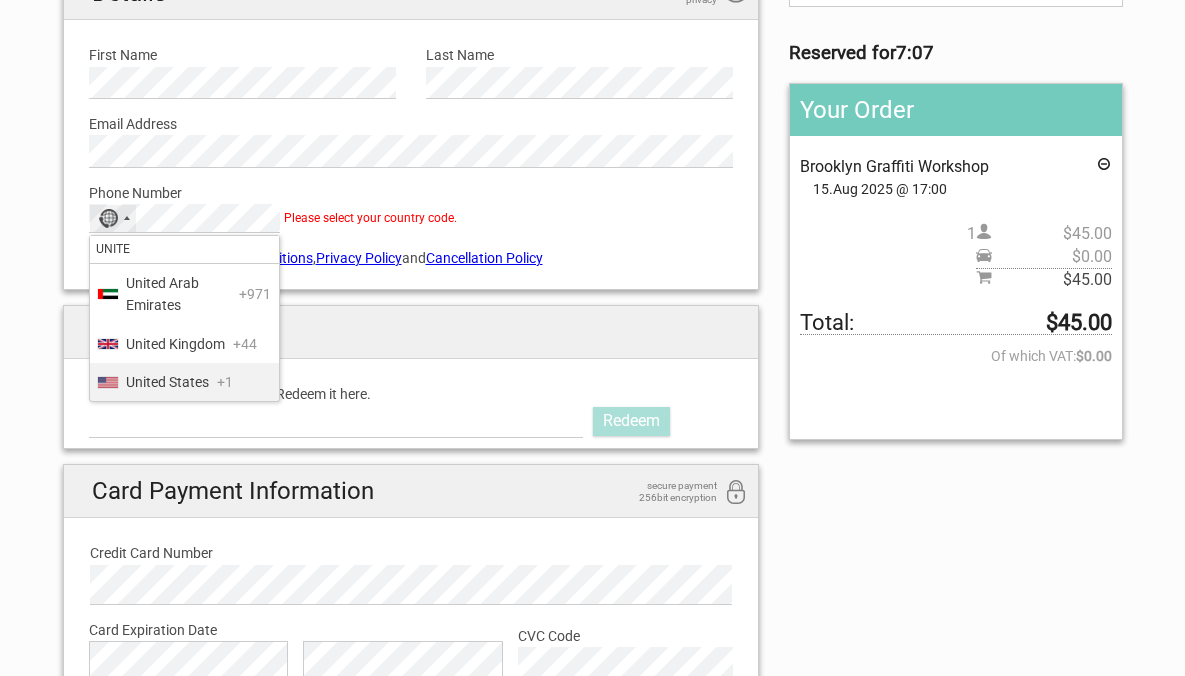 click on "United States" at bounding box center [167, 382] 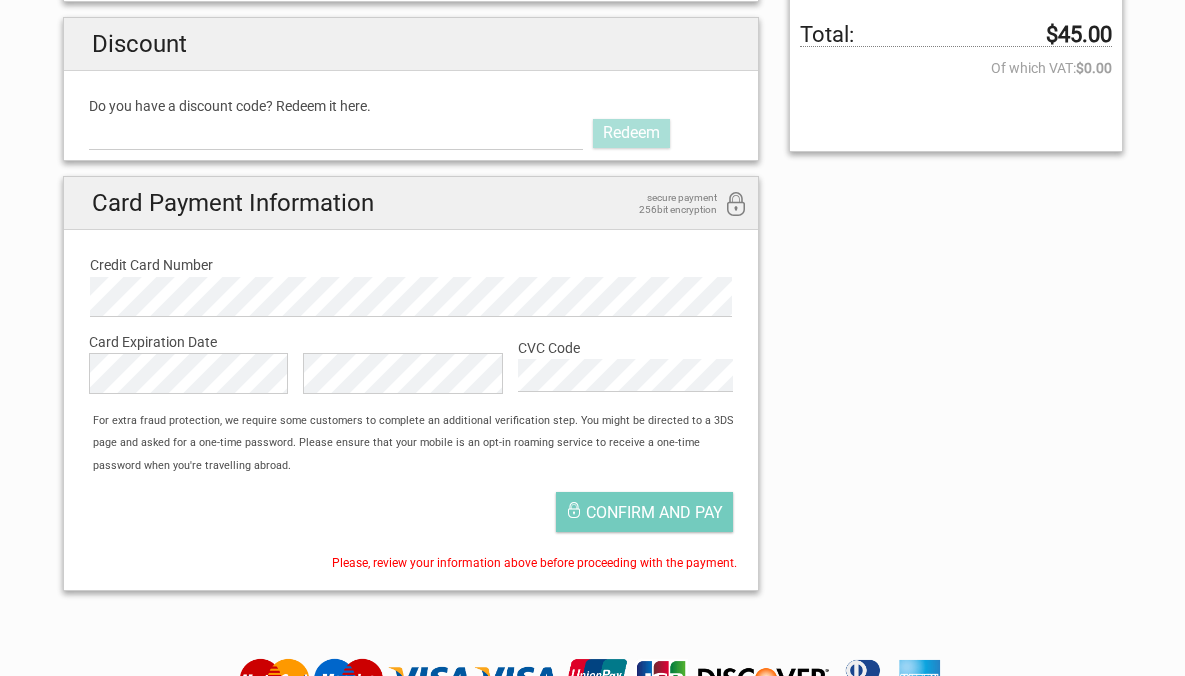 scroll, scrollTop: 580, scrollLeft: 0, axis: vertical 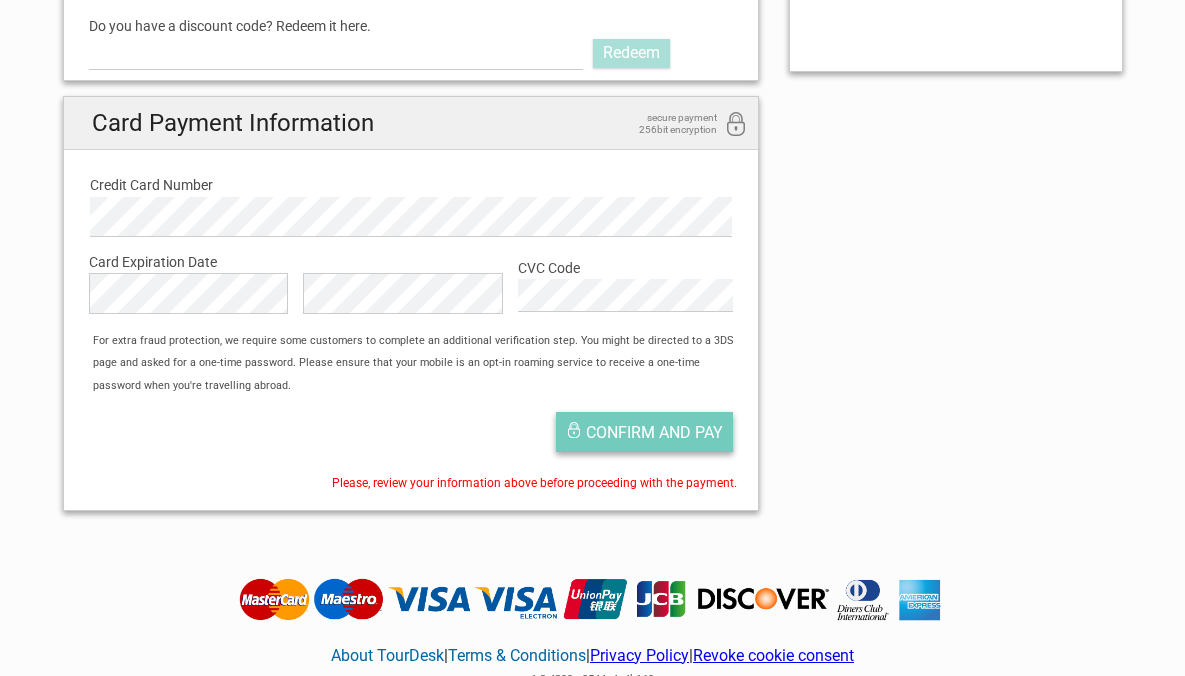 click on "Confirm and pay" at bounding box center [654, 432] 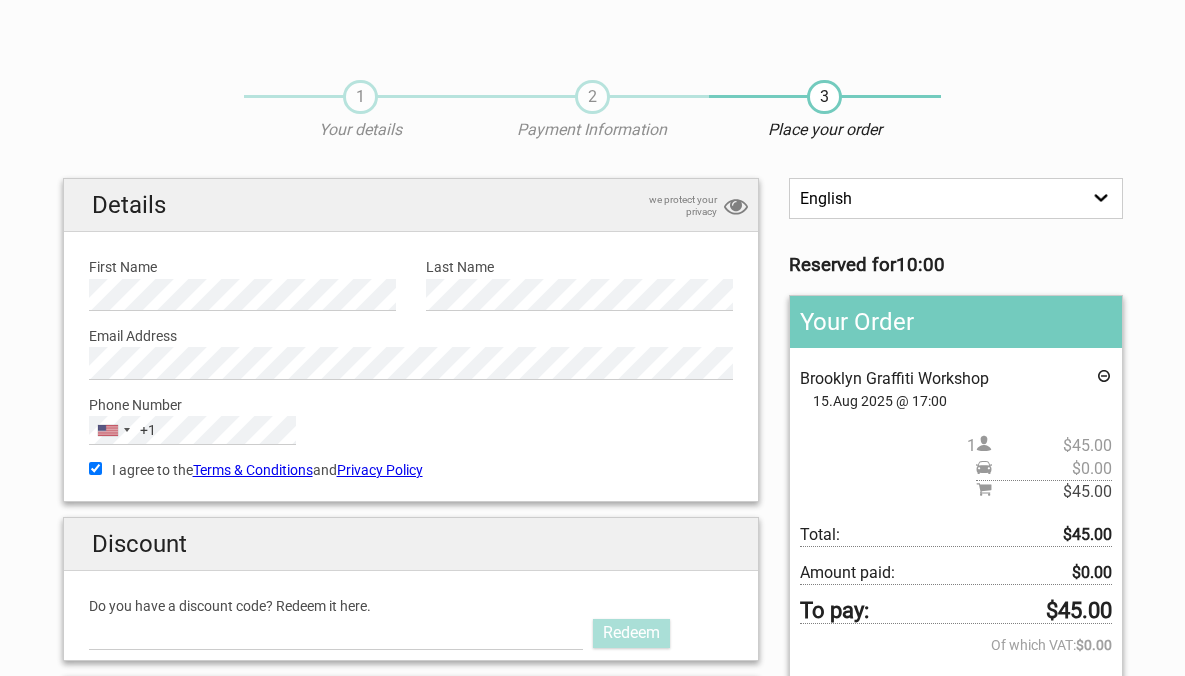 scroll, scrollTop: 0, scrollLeft: 0, axis: both 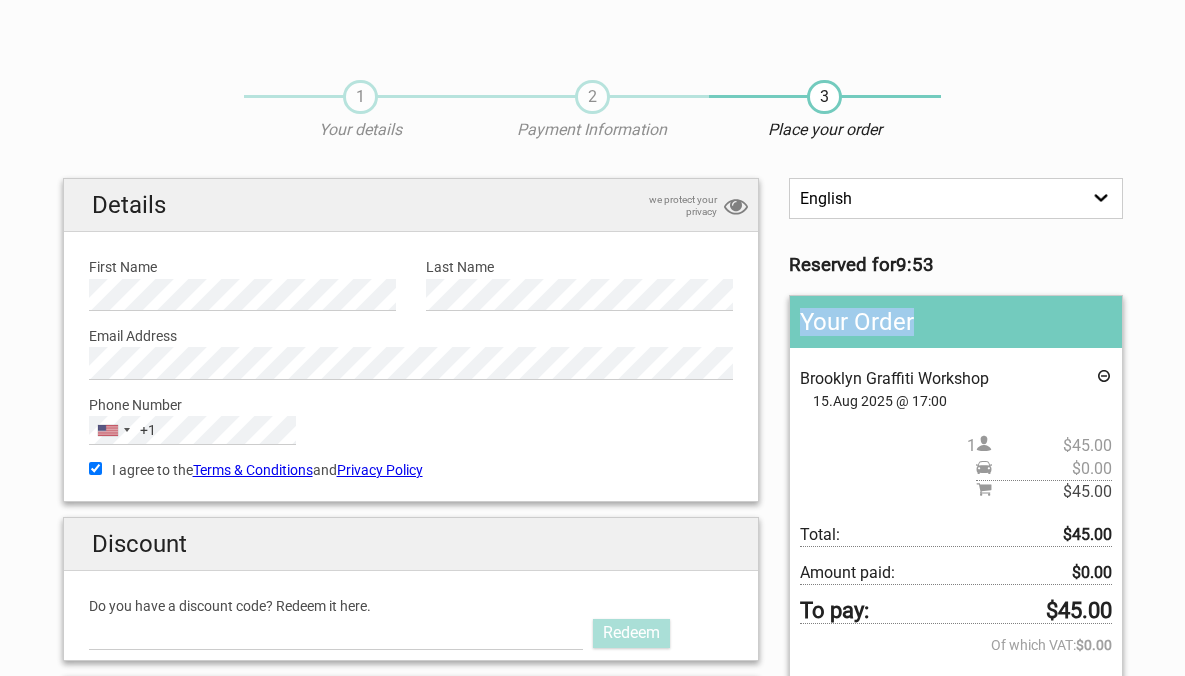 drag, startPoint x: 1179, startPoint y: 272, endPoint x: 1176, endPoint y: 324, distance: 52.086468 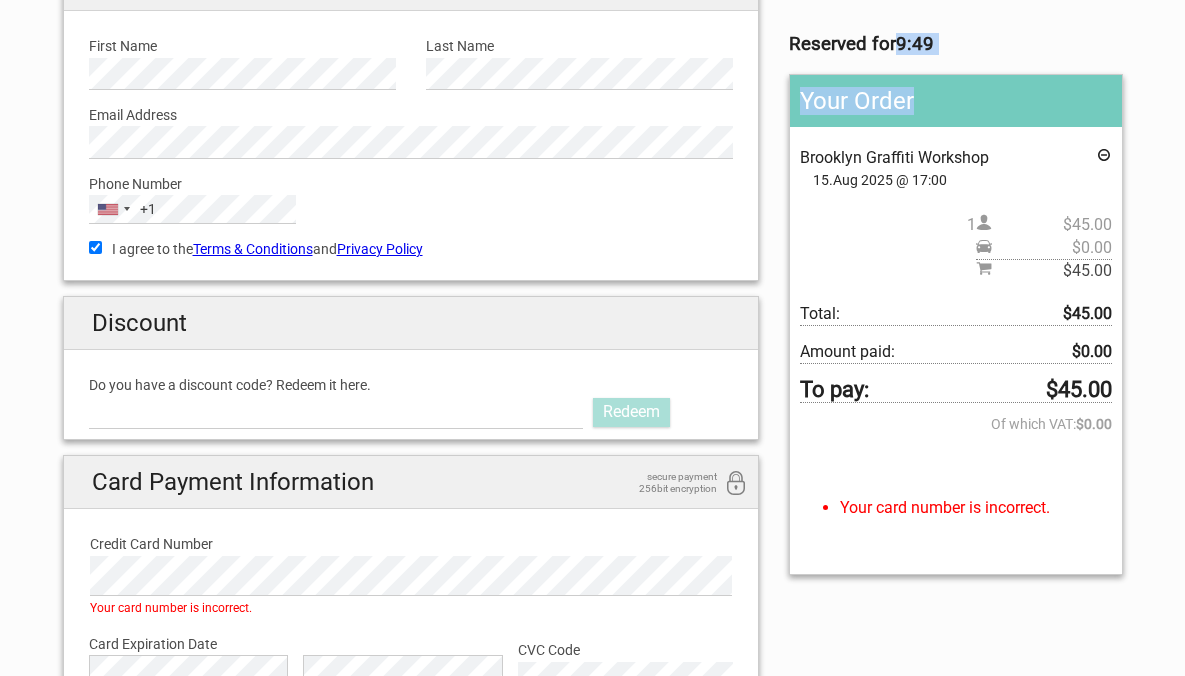 scroll, scrollTop: 234, scrollLeft: 0, axis: vertical 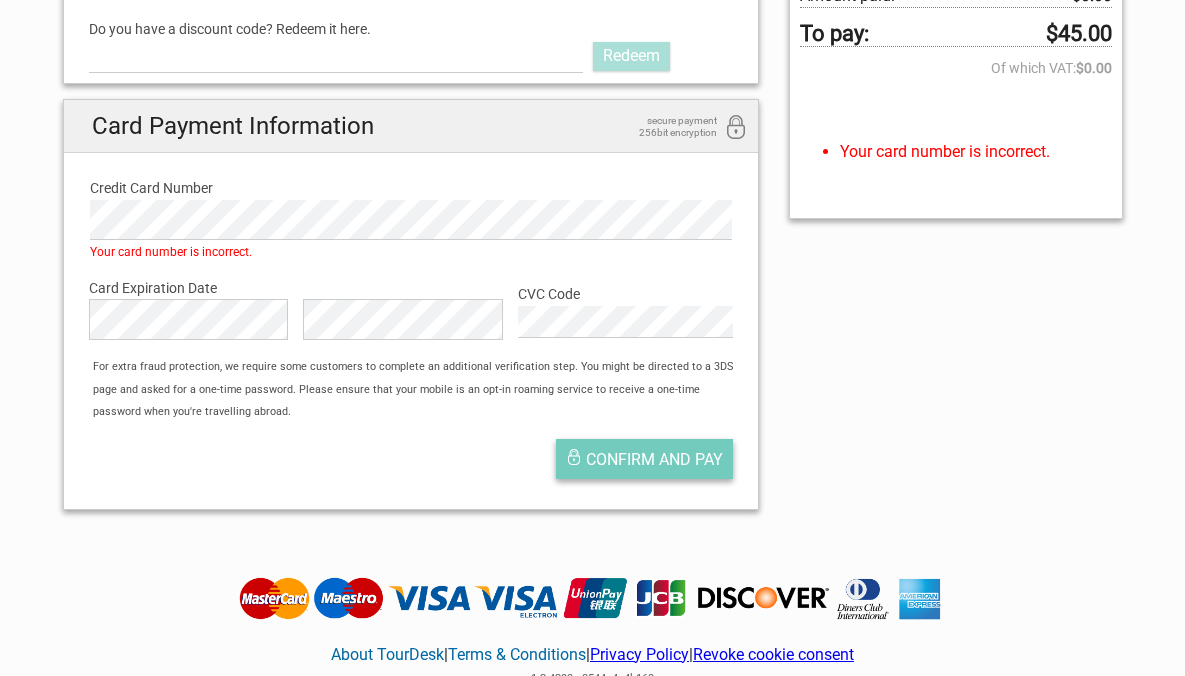 click on "Confirm and pay" at bounding box center (654, 459) 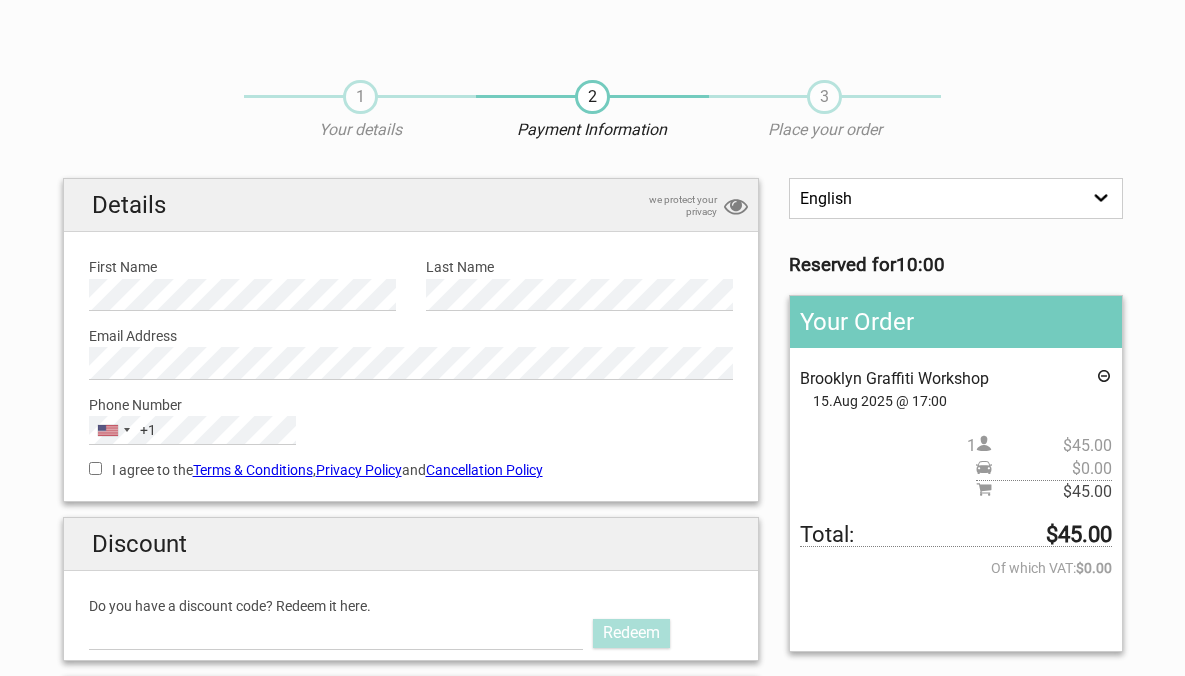 scroll, scrollTop: 0, scrollLeft: 0, axis: both 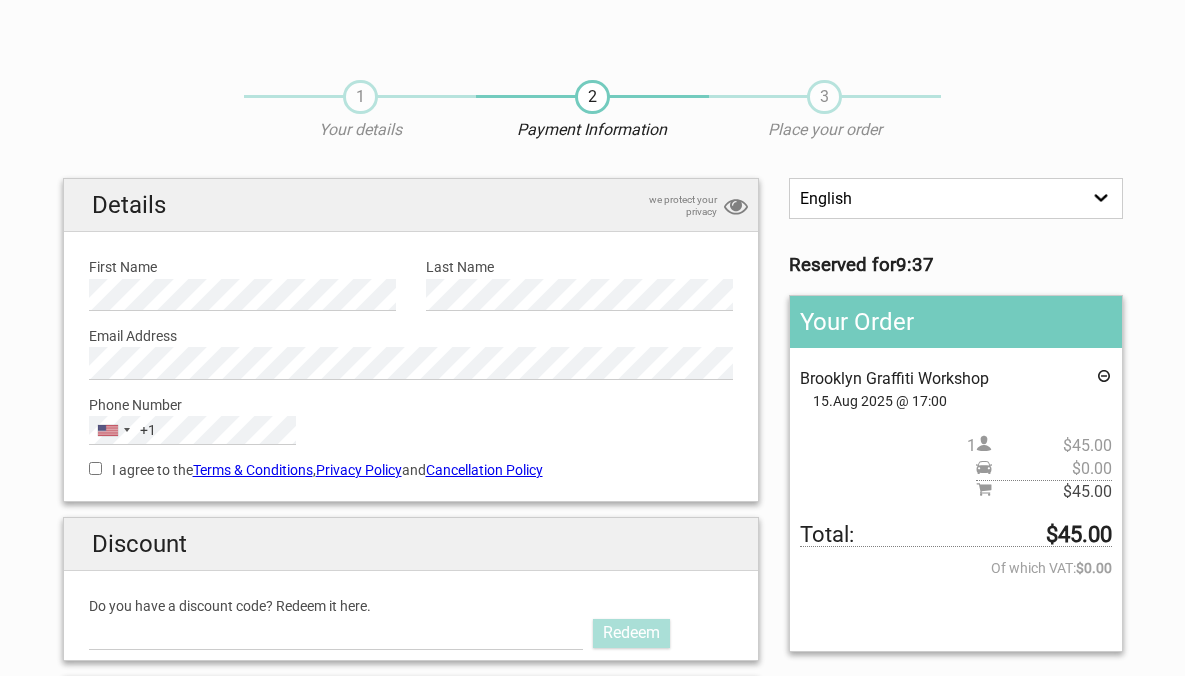 click on "I agree to the  Terms & Conditions ,  Privacy Policy  and  Cancellation Policy" at bounding box center [95, 468] 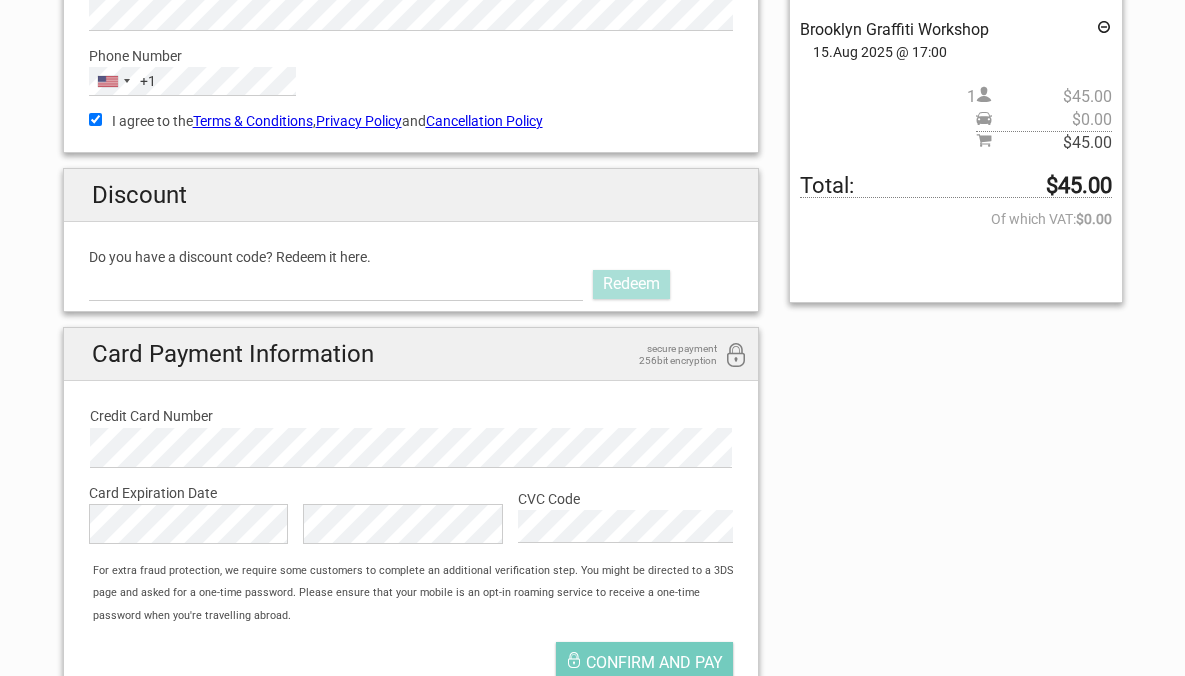 scroll, scrollTop: 375, scrollLeft: 0, axis: vertical 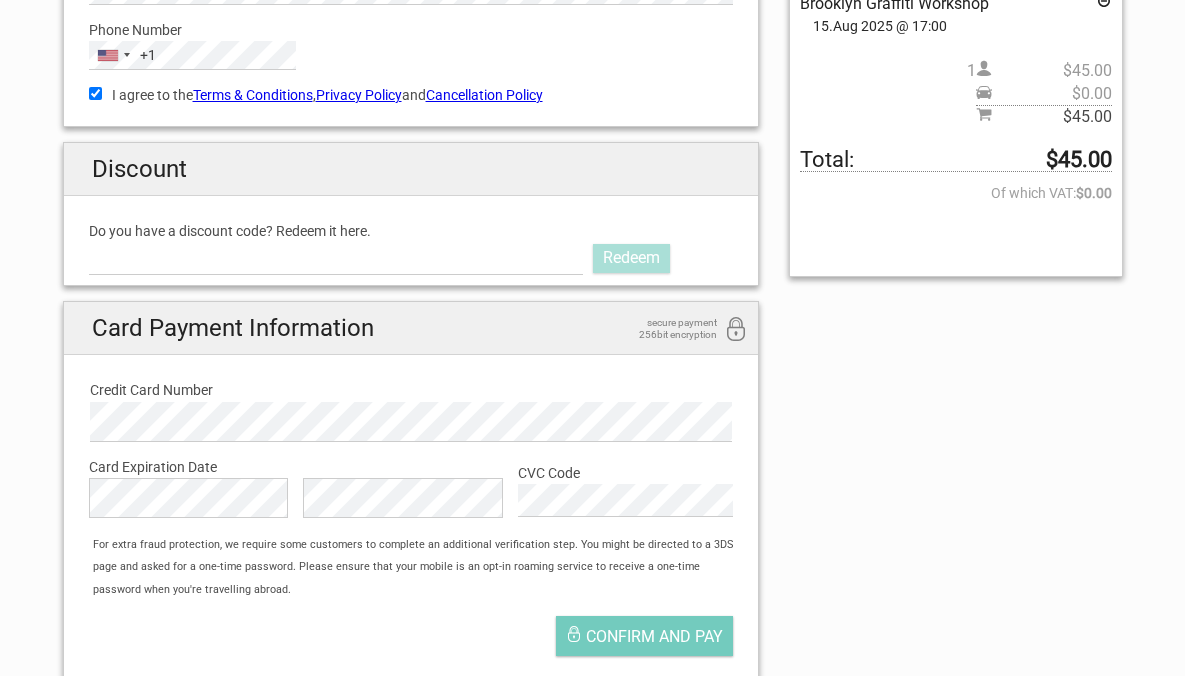 click on "Card Expiration Date
Card Expiration Month is required
The Card Expiration Year field is required.
CVC Code
Card CVC Code is required" at bounding box center [411, 488] 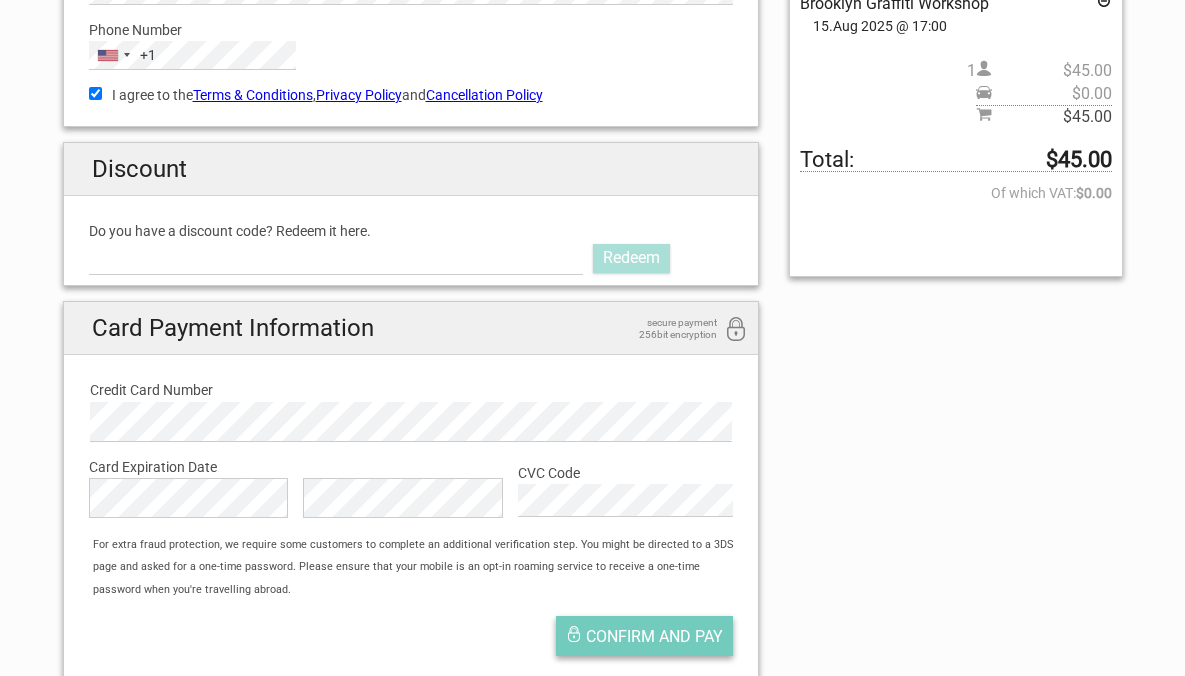 click on "Confirm and pay" at bounding box center (654, 636) 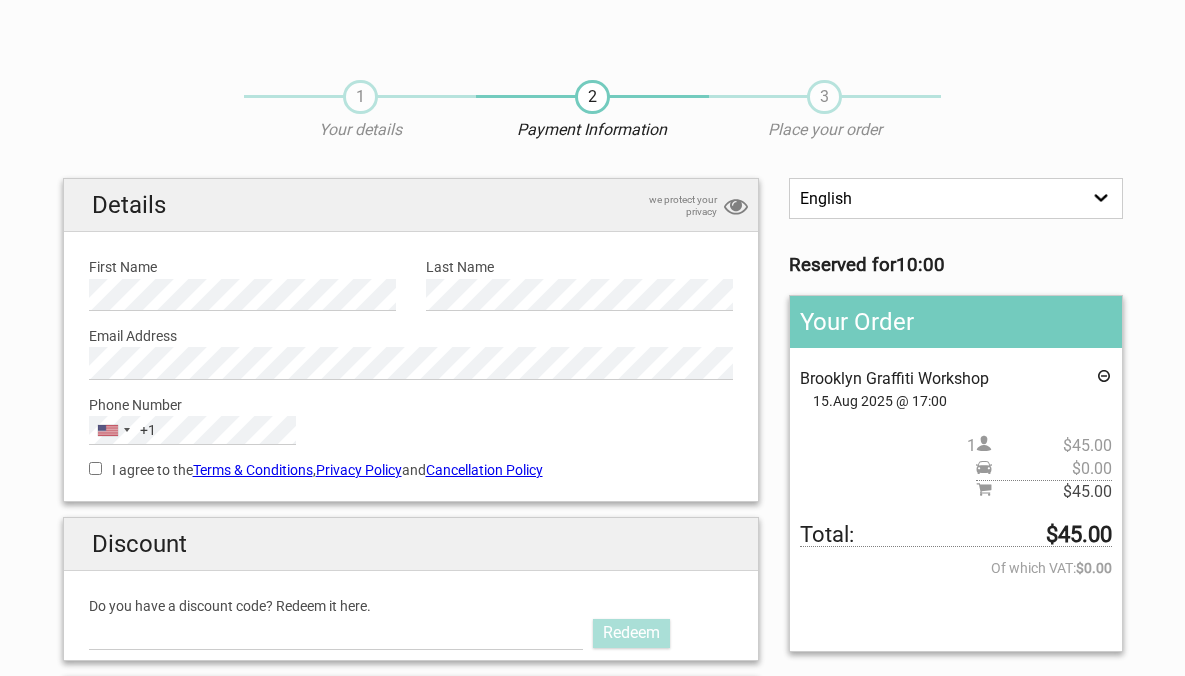 scroll, scrollTop: 0, scrollLeft: 0, axis: both 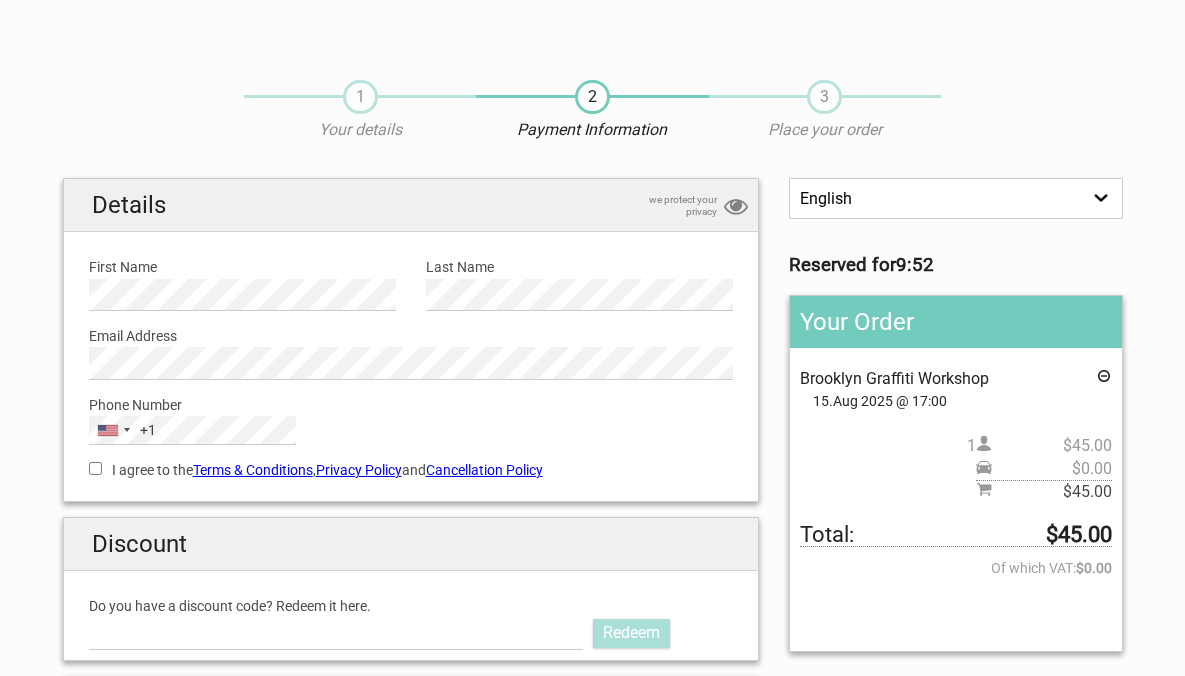 click on "I agree to the  Terms & Conditions ,  Privacy Policy  and  Cancellation Policy" at bounding box center (95, 468) 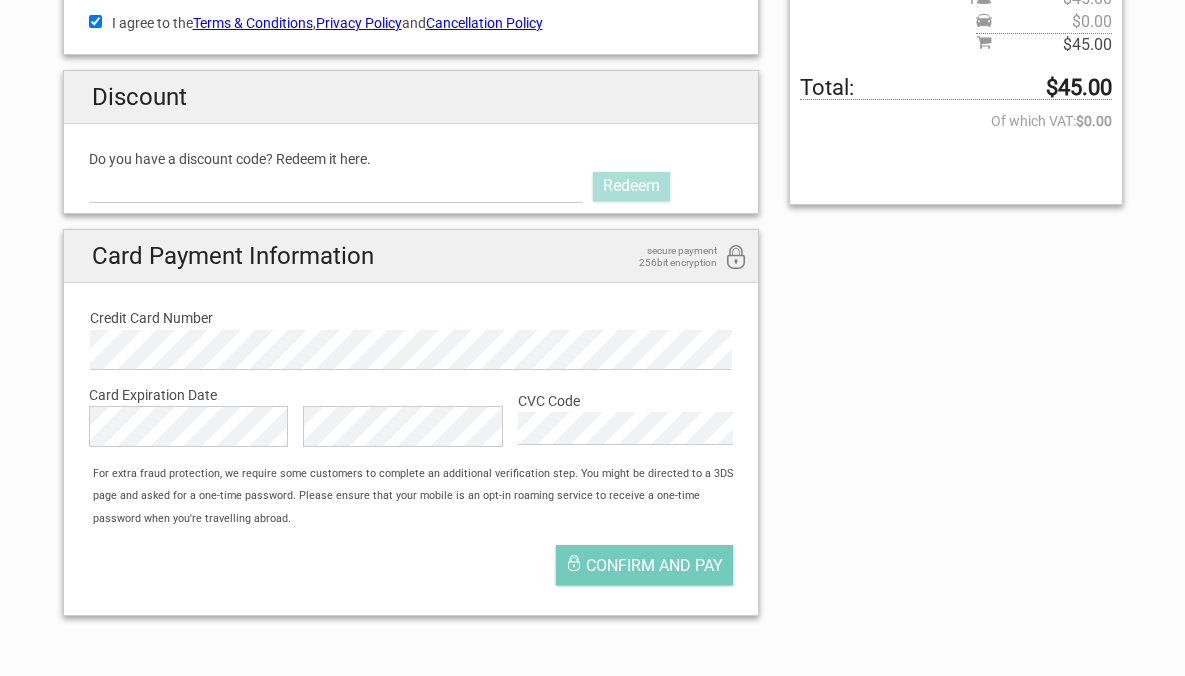 scroll, scrollTop: 453, scrollLeft: 0, axis: vertical 